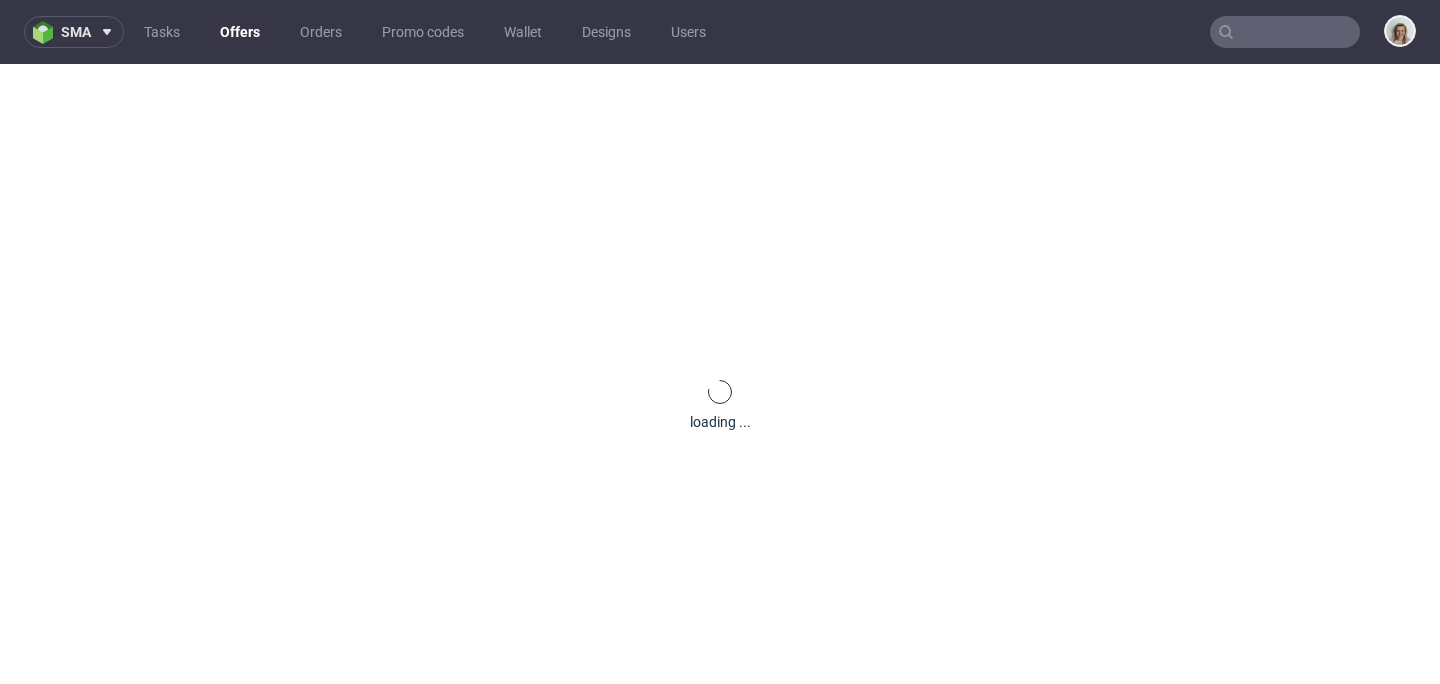 scroll, scrollTop: 0, scrollLeft: 0, axis: both 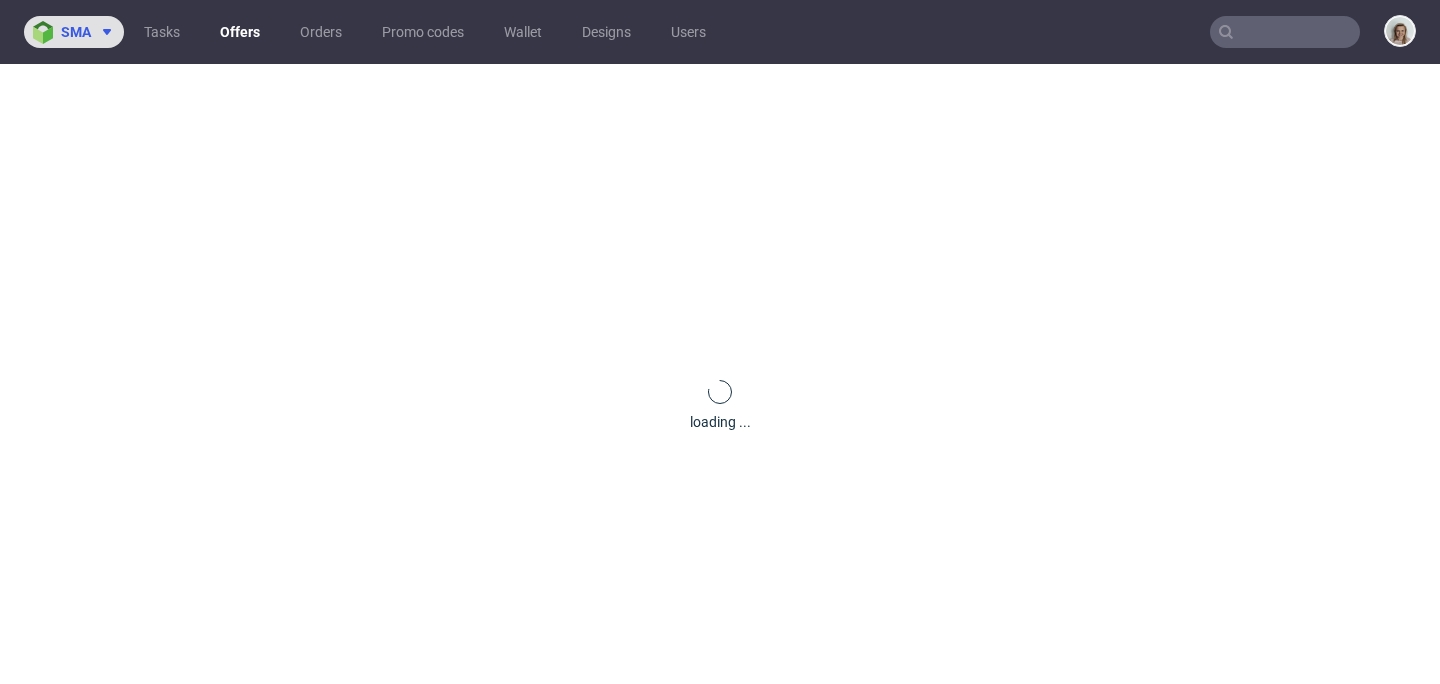 click at bounding box center [103, 32] 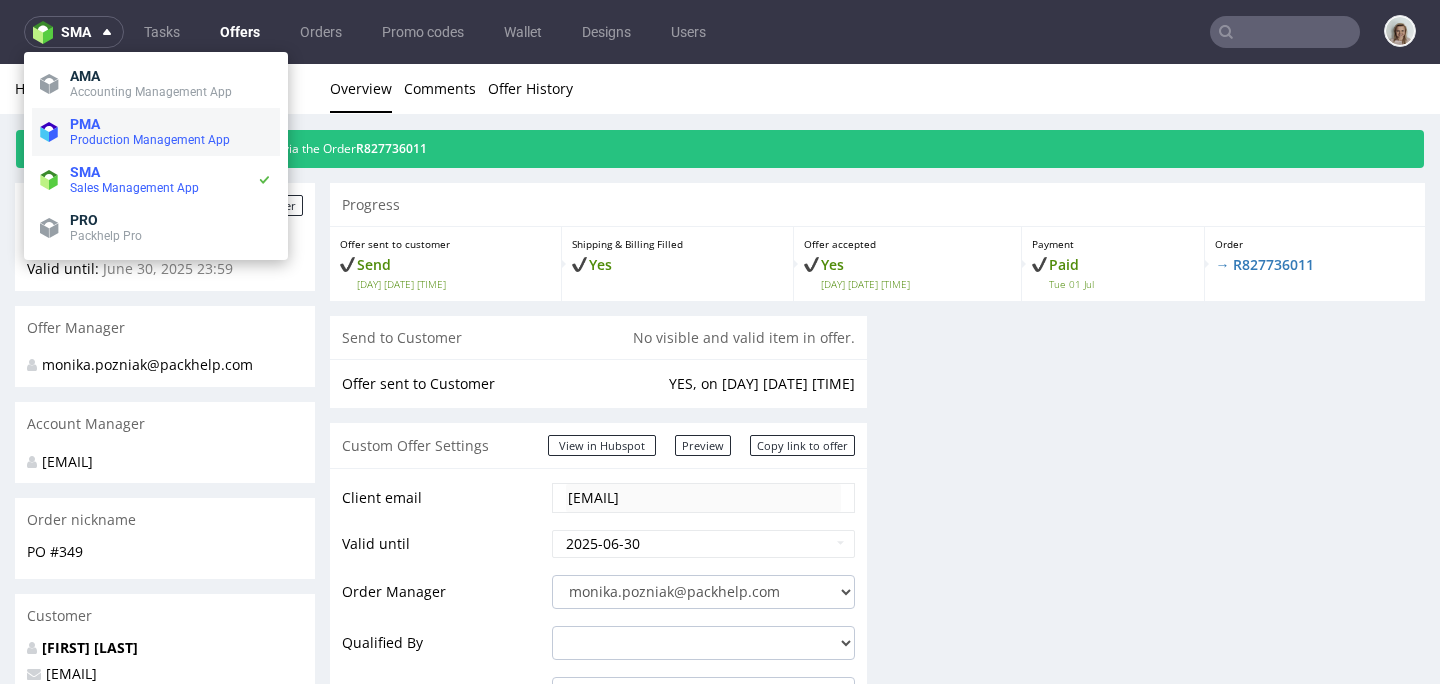 click on "Production Management App" at bounding box center (150, 140) 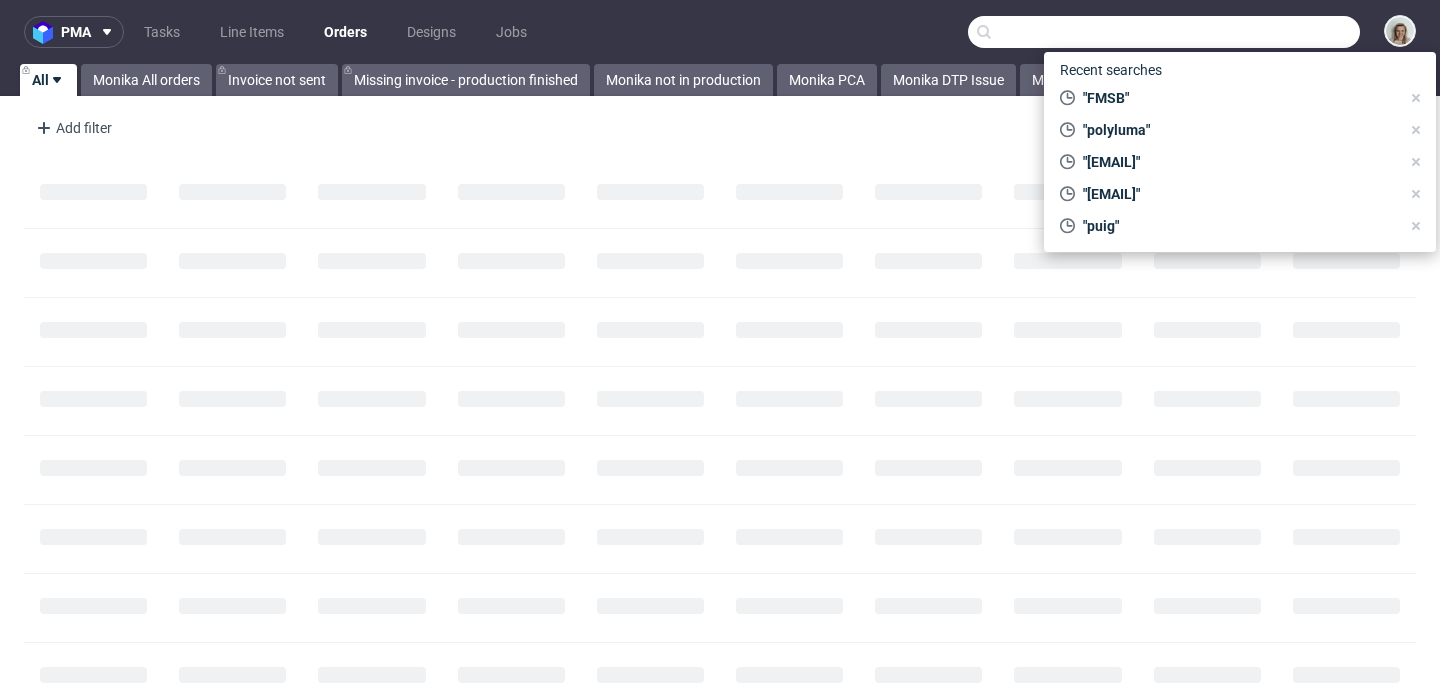 click at bounding box center (1164, 32) 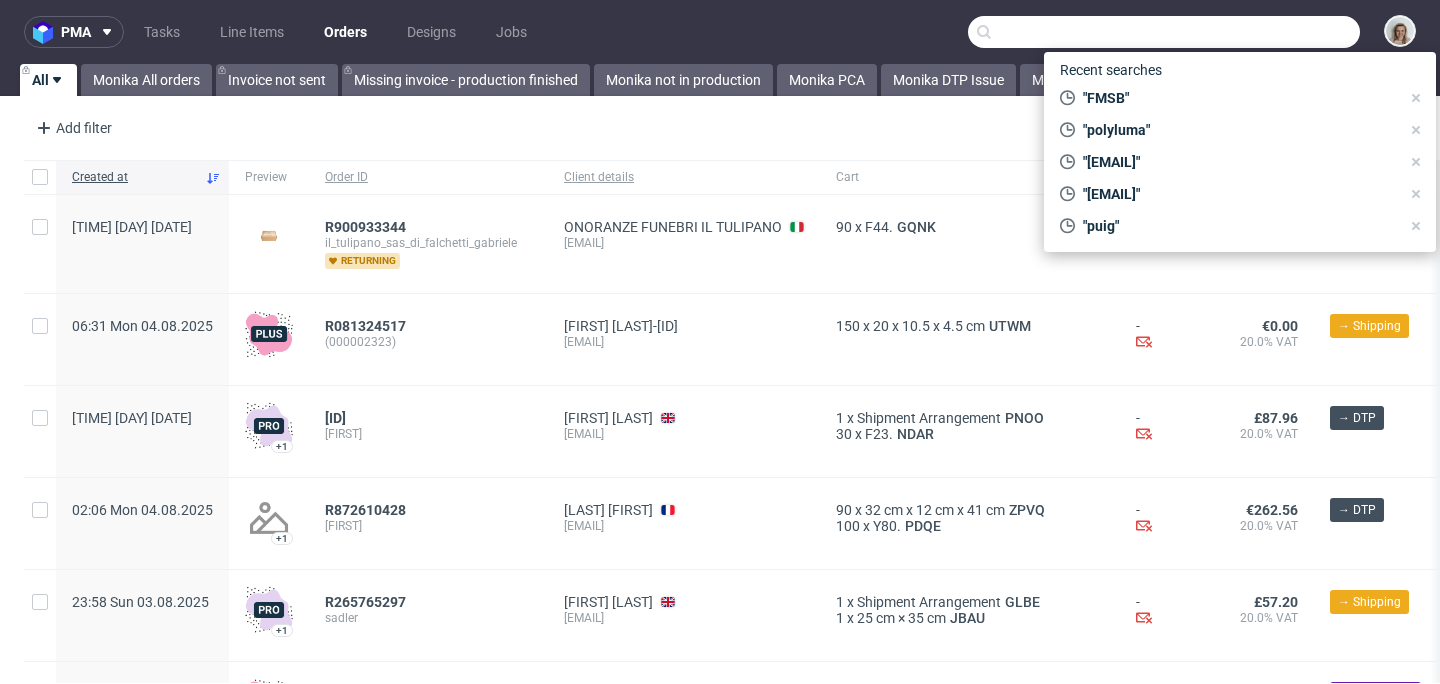 paste on "t.liska@pharmafit.cz" 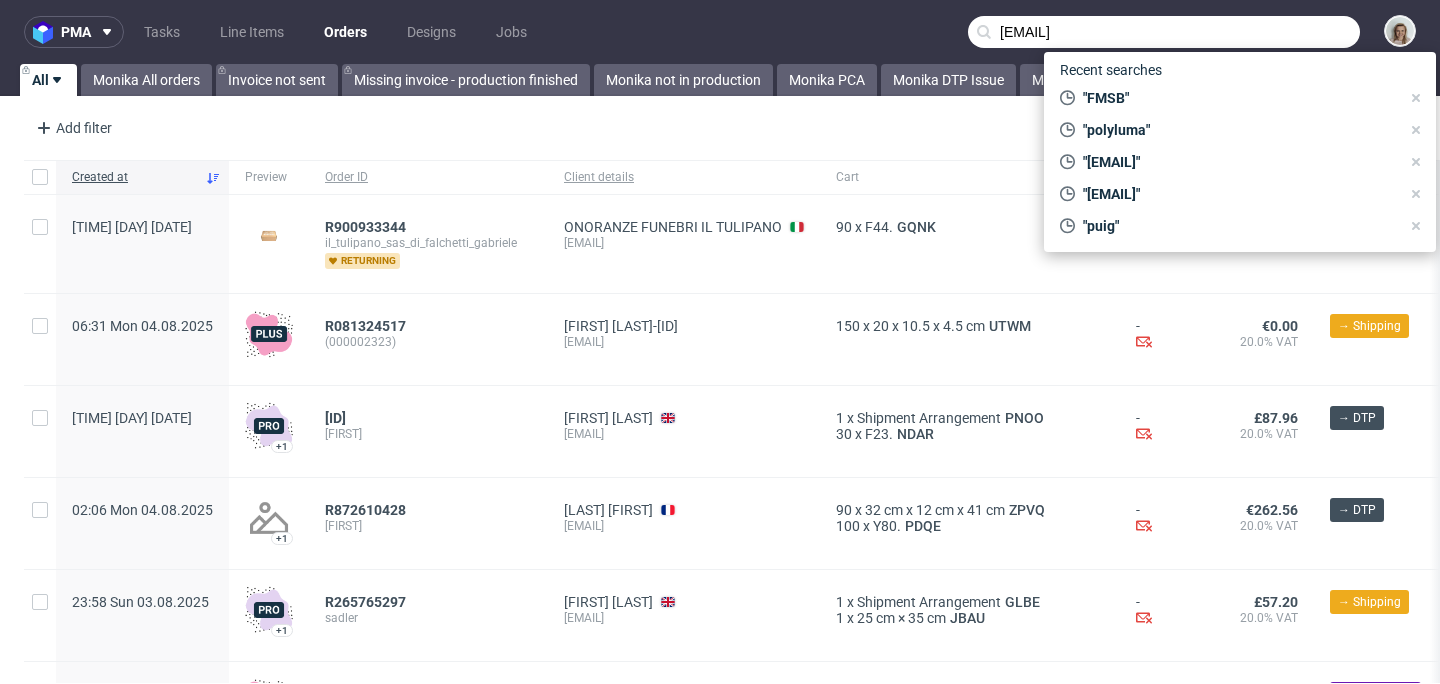type on "t.liska@pharmafit.cz" 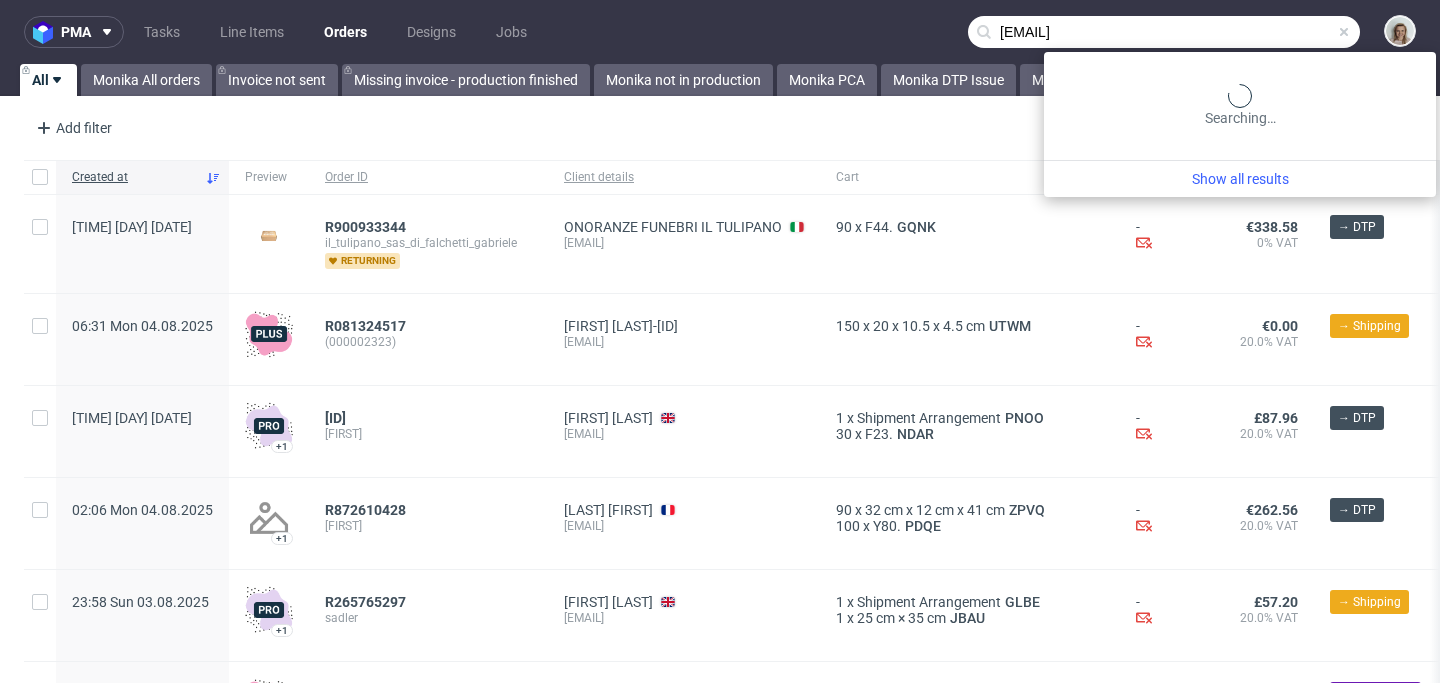click on "pma Tasks Line Items Orders Designs Jobs t.liska@pharmafit.cz" at bounding box center [720, 32] 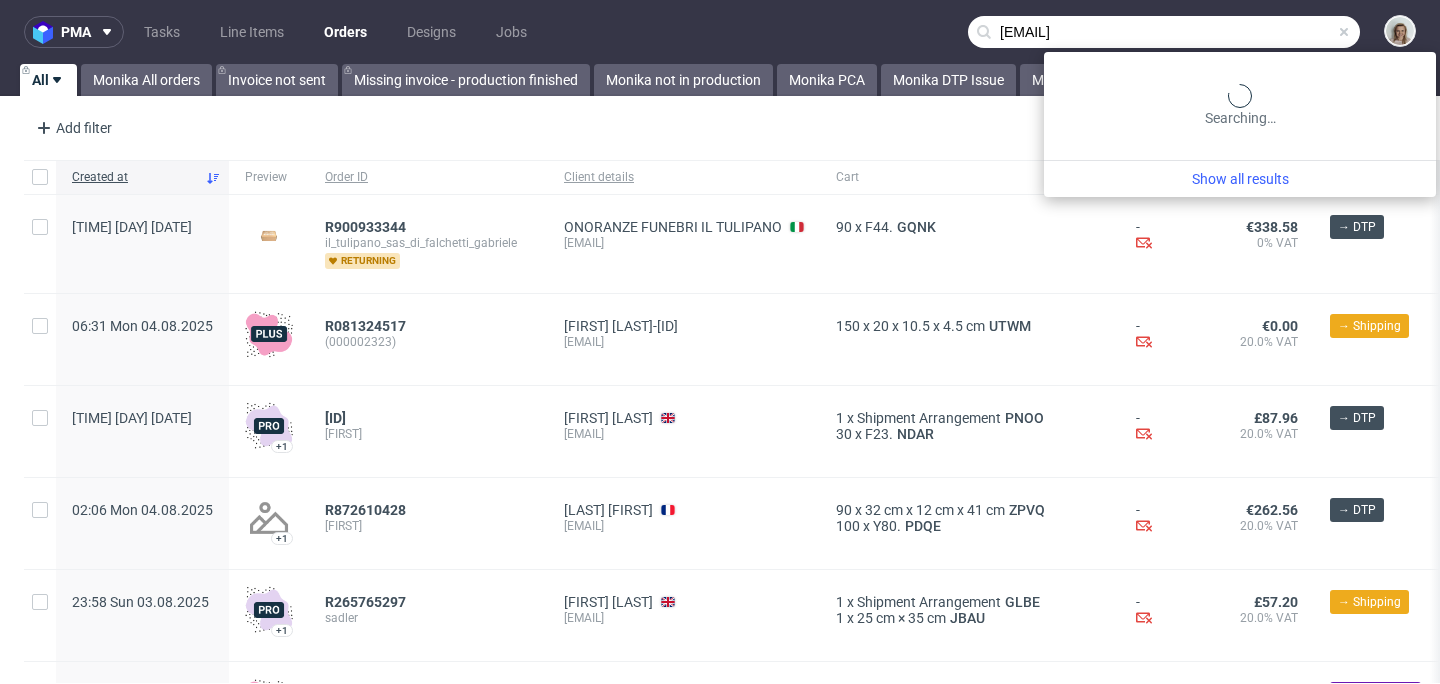click on "t.liska@pharmafit.cz" at bounding box center [1164, 32] 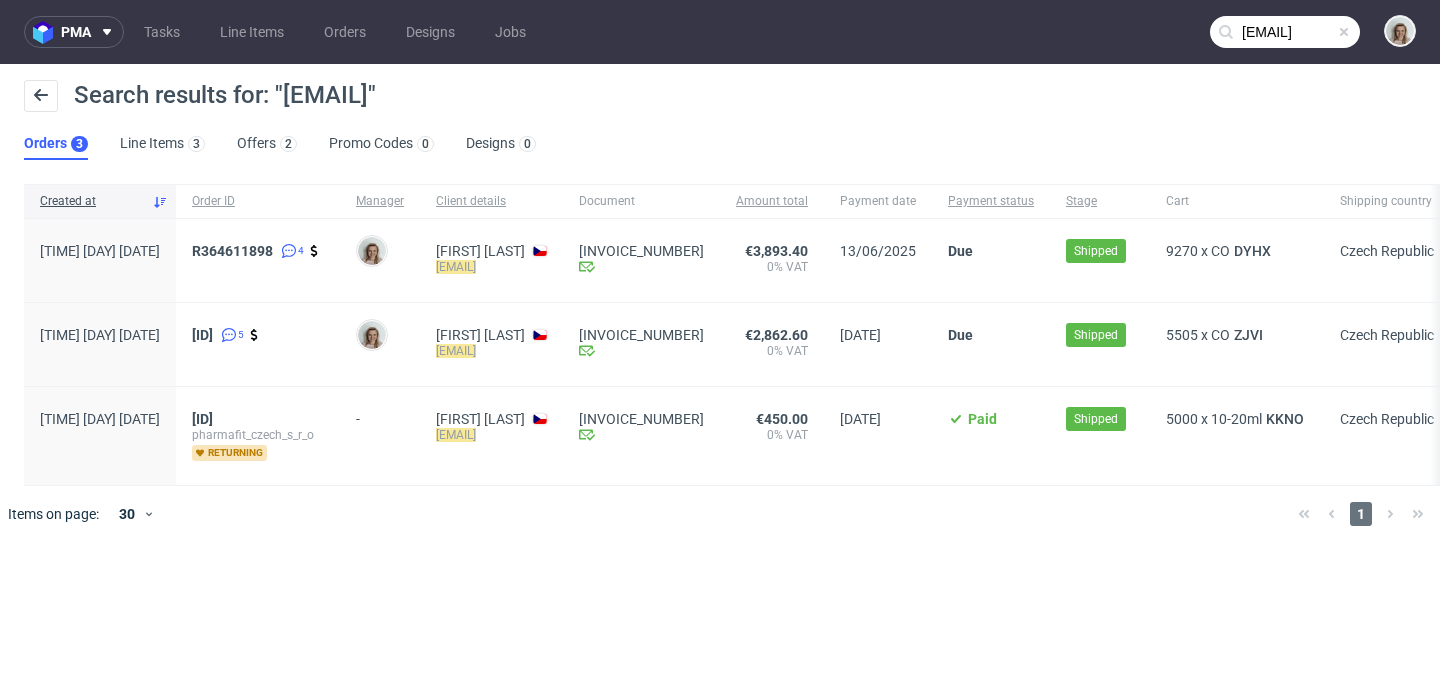 click at bounding box center (1344, 32) 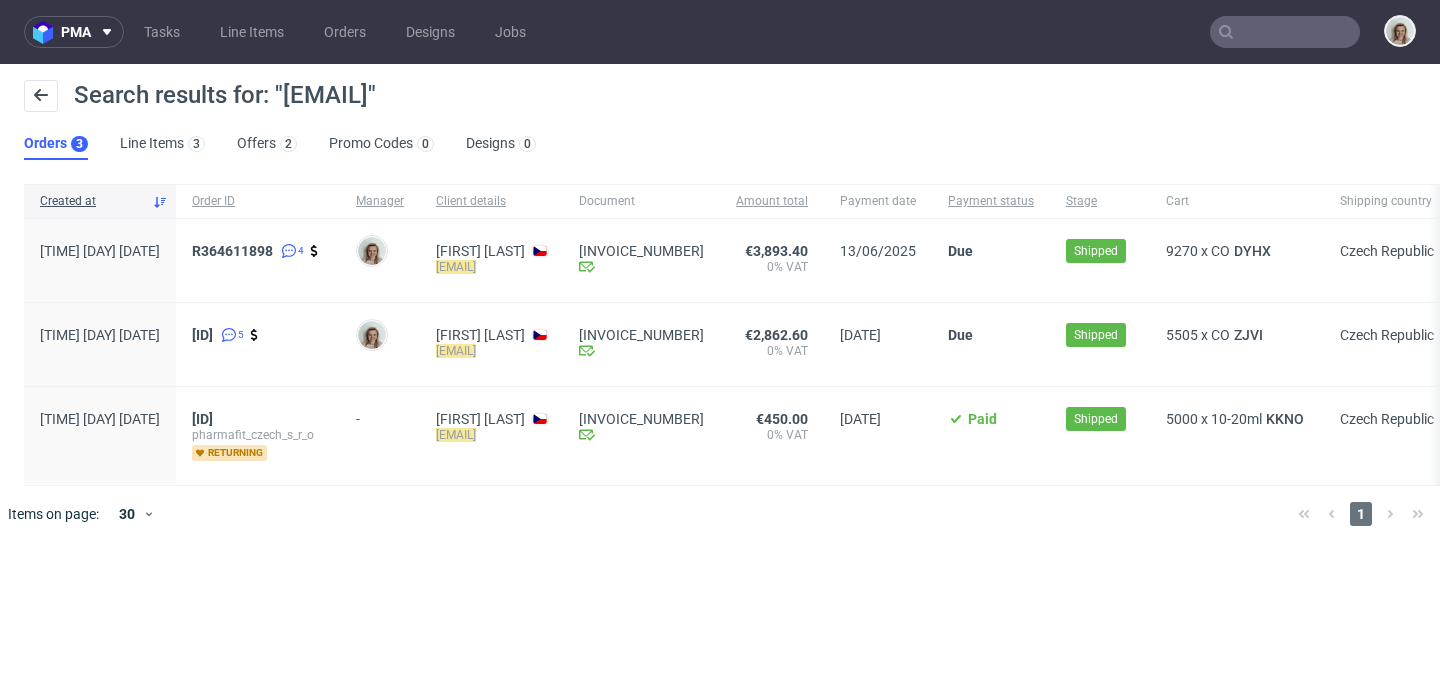 click at bounding box center [1285, 32] 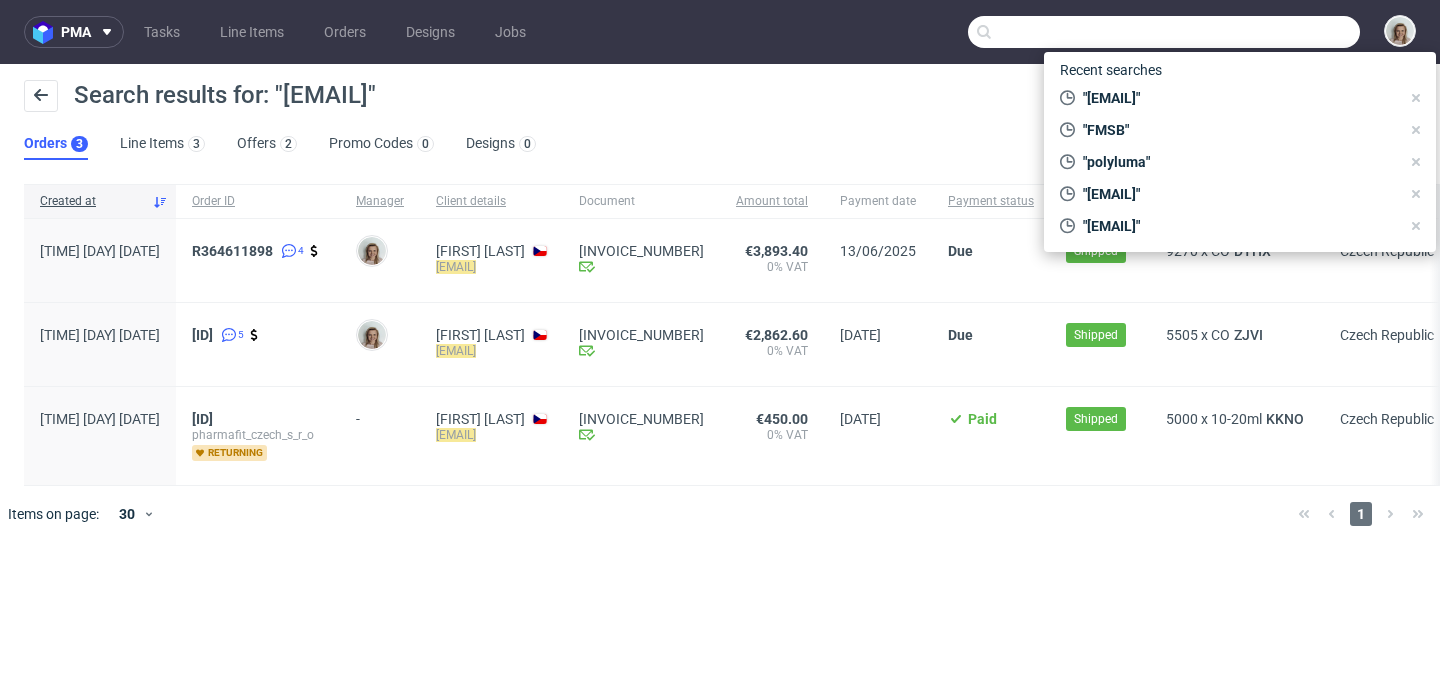 paste on "uillaumenicol@product.co" 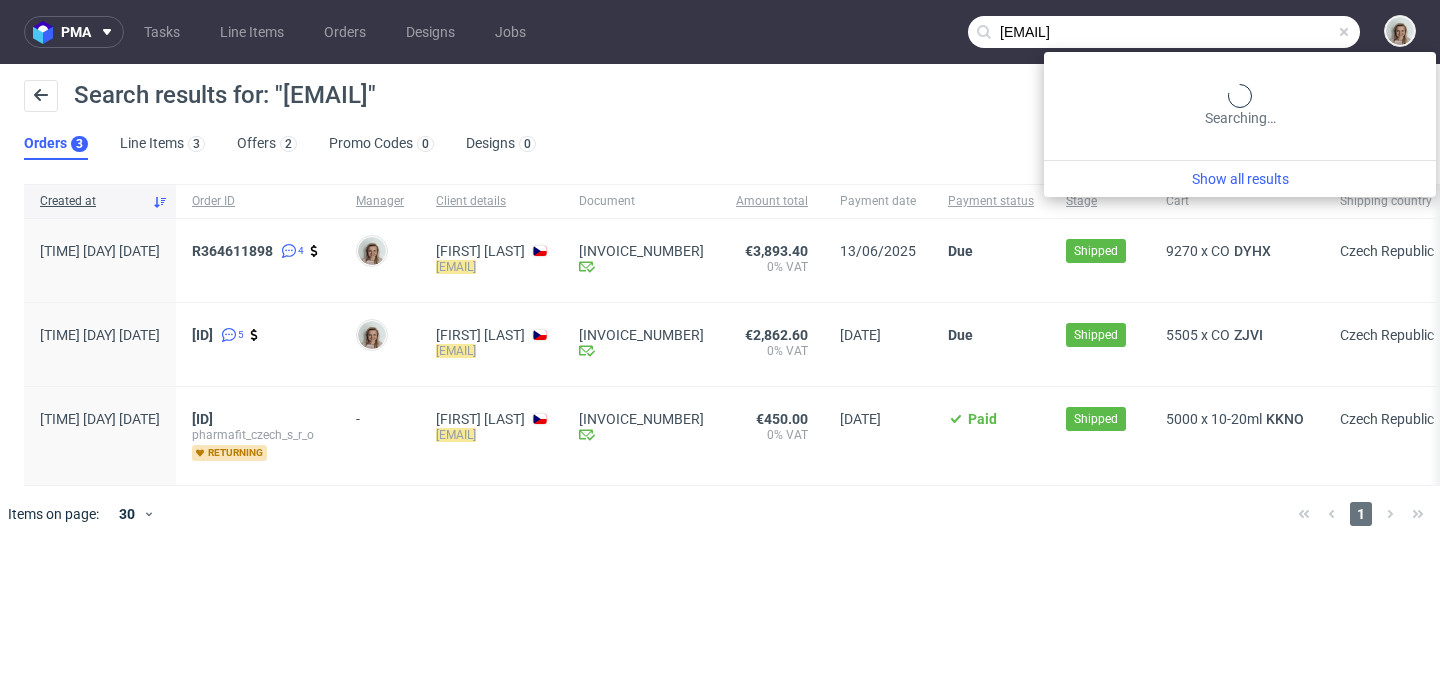 type on "uillaumenicol@product.co" 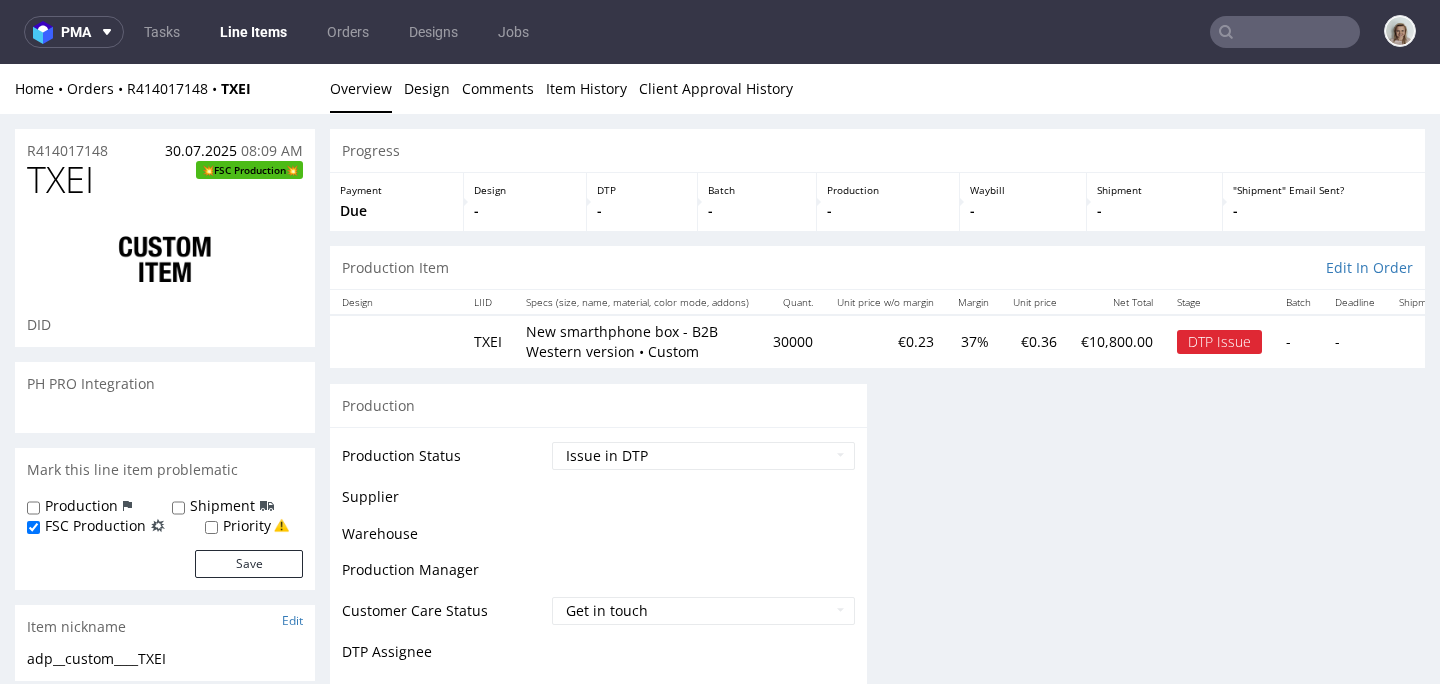 scroll, scrollTop: 0, scrollLeft: 0, axis: both 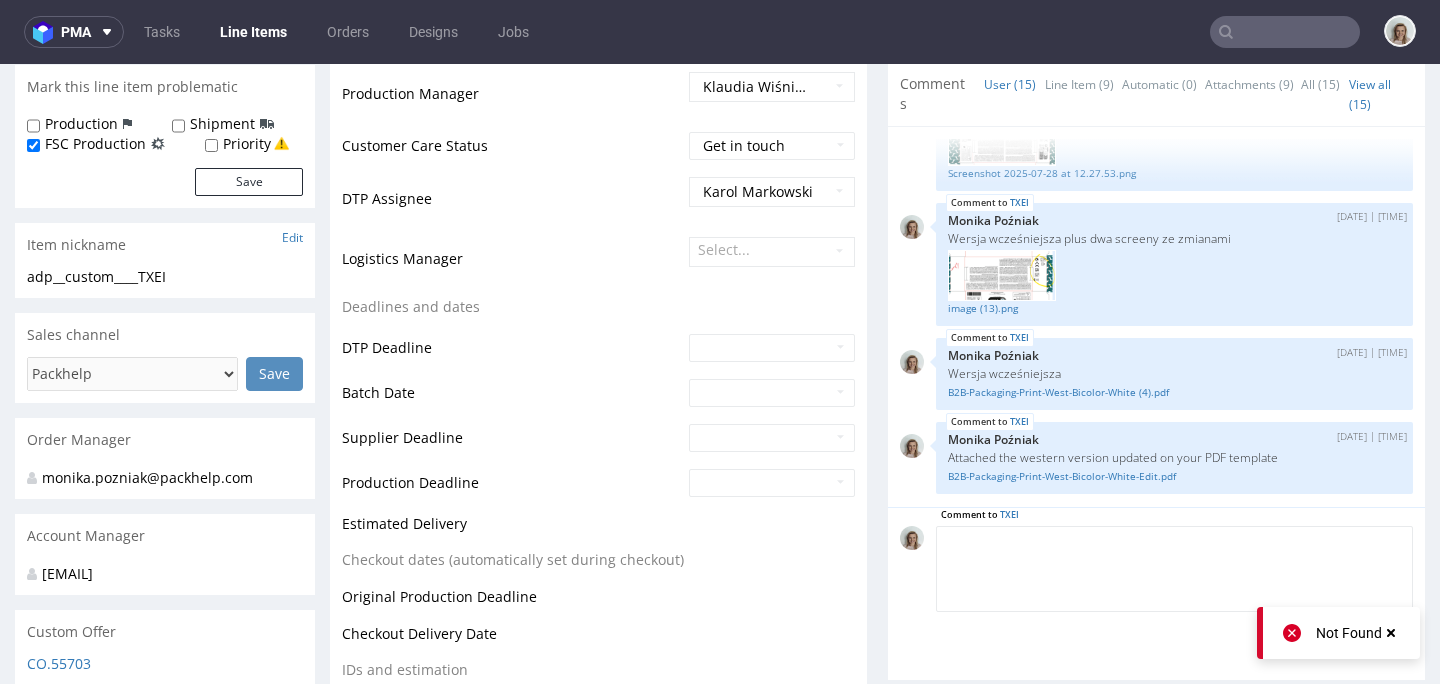 click at bounding box center (1174, 569) 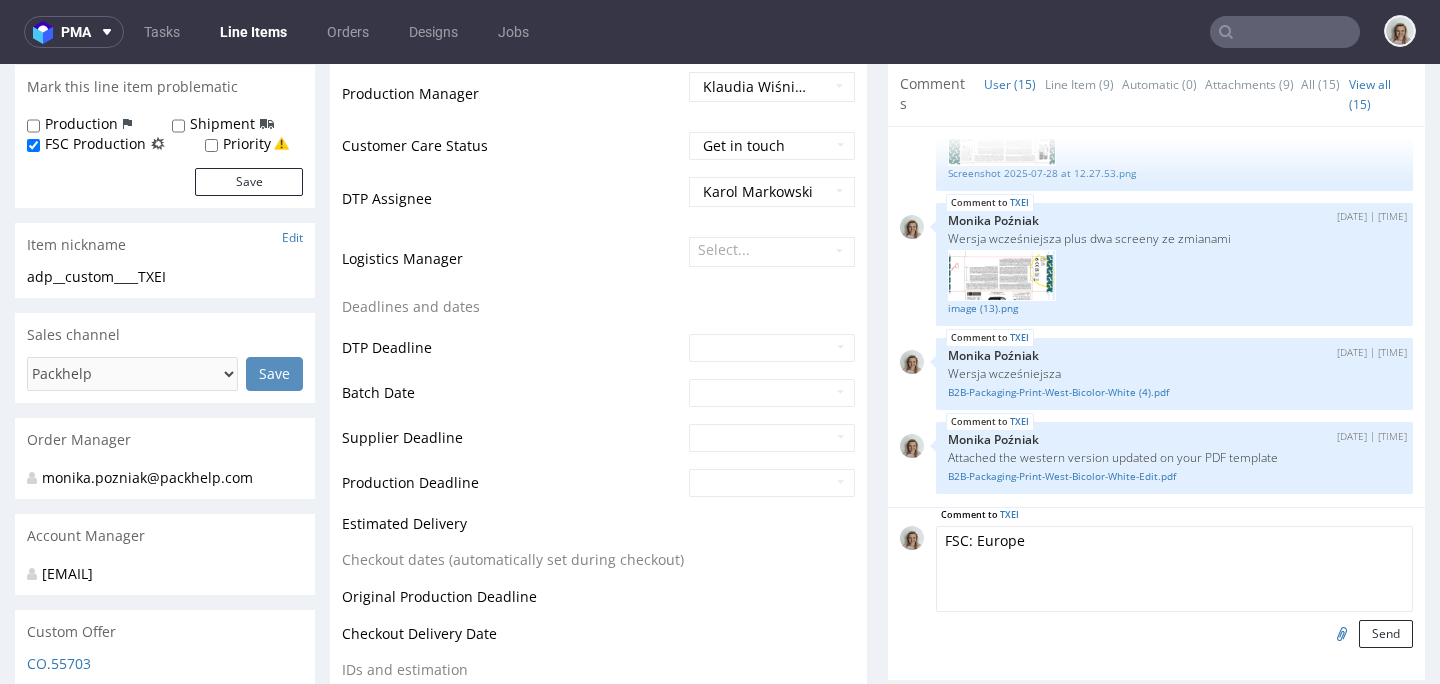 drag, startPoint x: 1018, startPoint y: 540, endPoint x: 911, endPoint y: 540, distance: 107 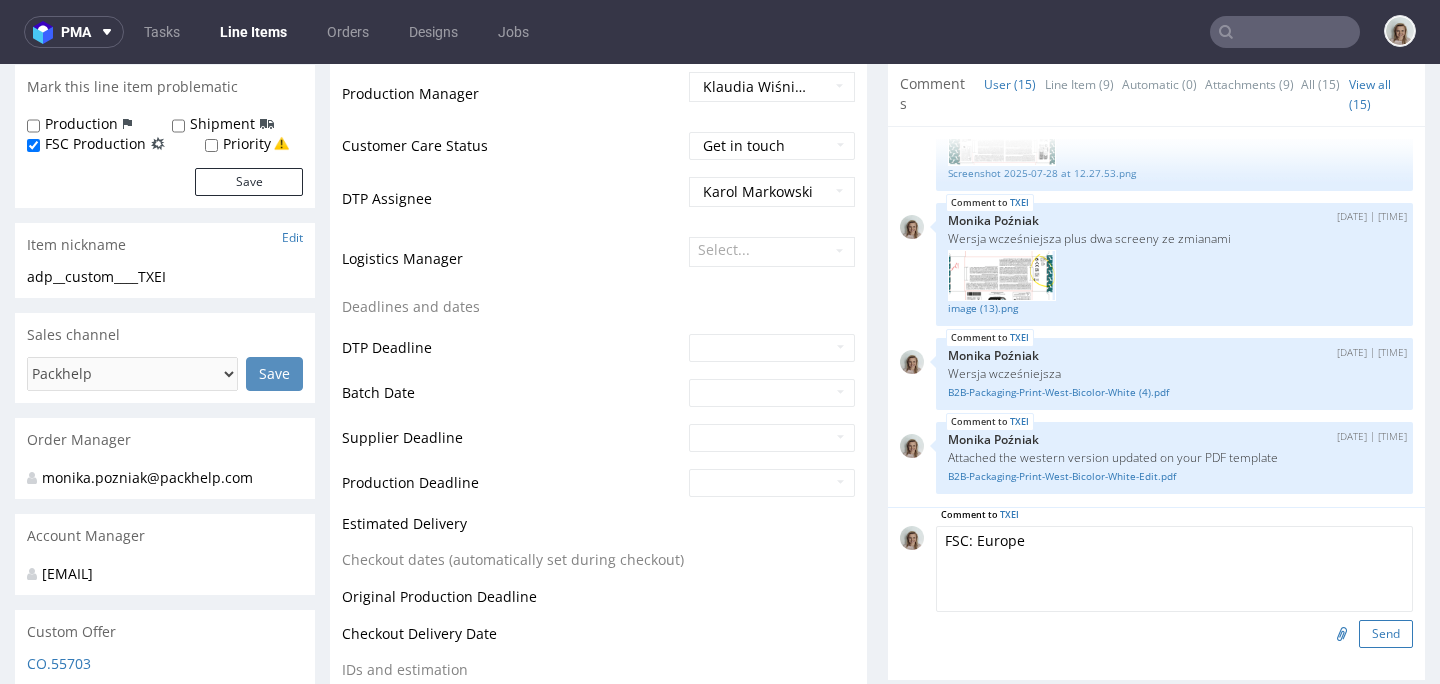 type on "FSC: Europe" 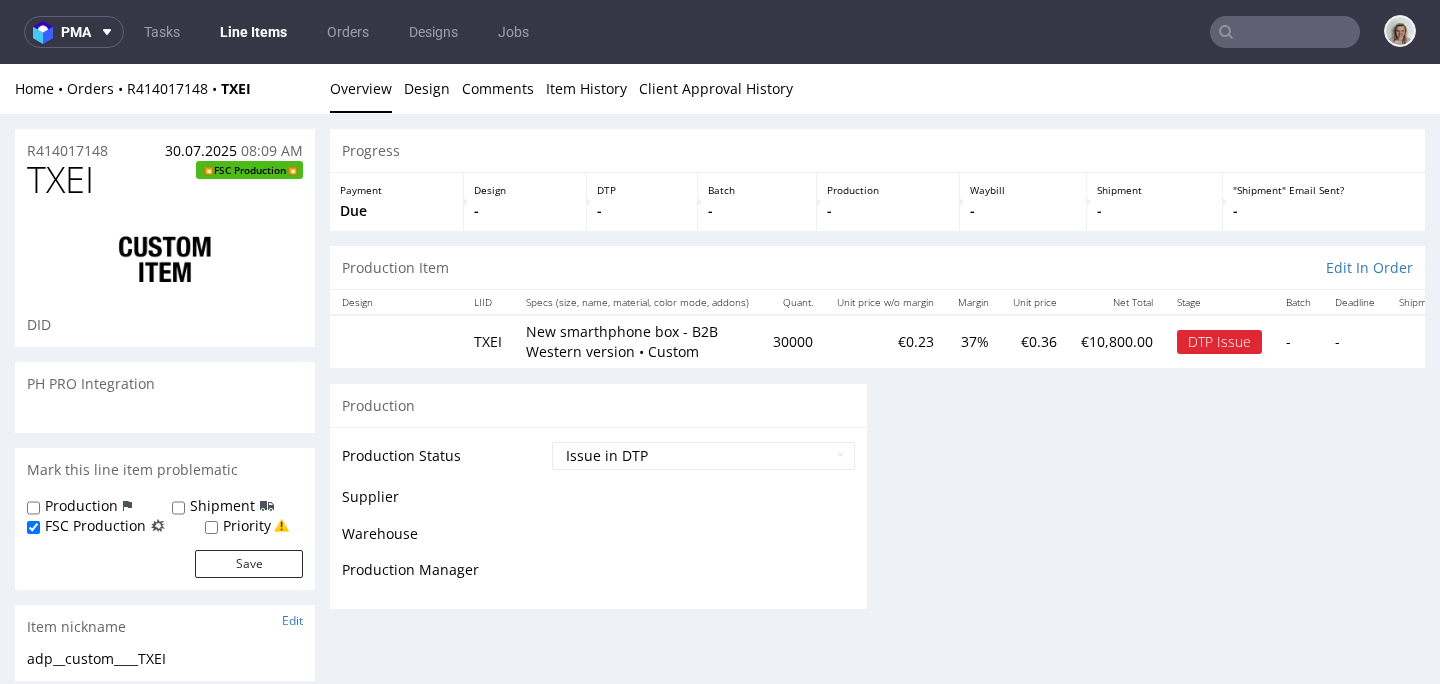 scroll, scrollTop: 0, scrollLeft: 0, axis: both 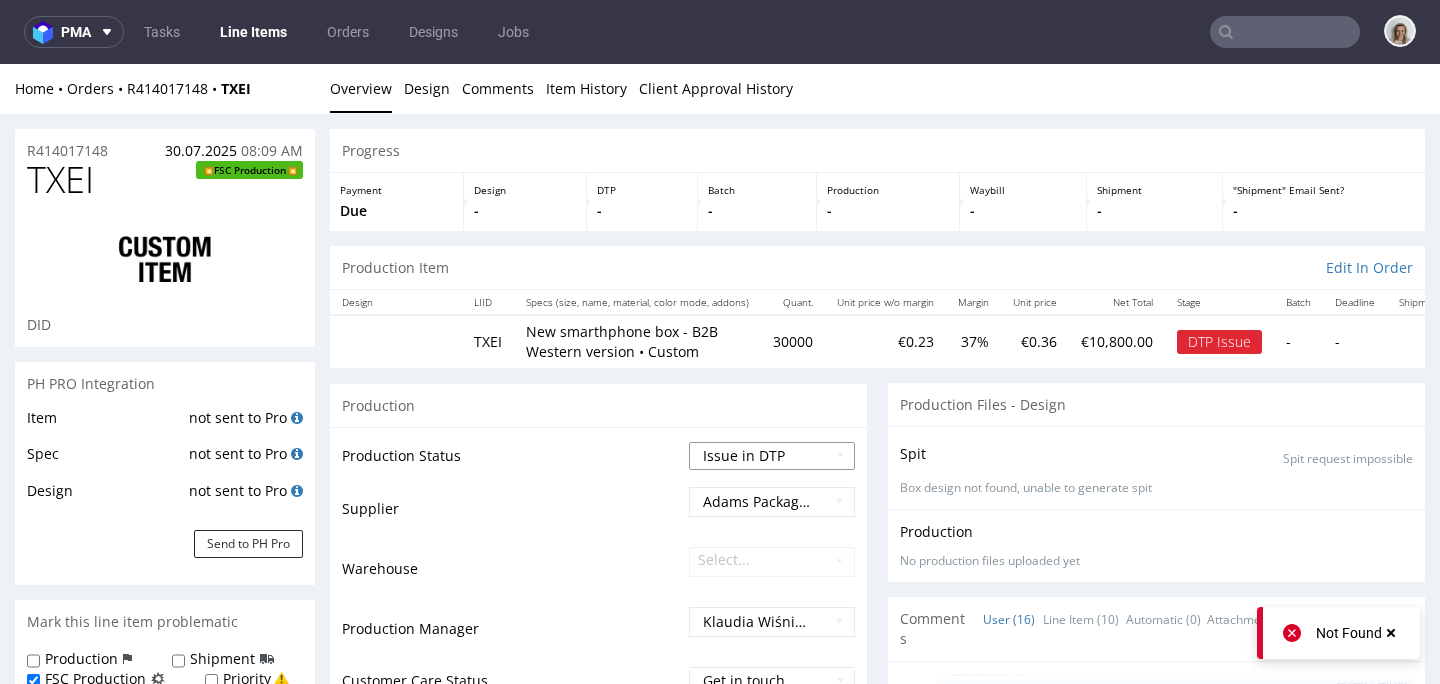 click on "Waiting for Artwork
Waiting for Diecut
Waiting for Mockup Waiting for DTP
Waiting for DTP Double Check
DTP DC Done
In DTP
Issue in DTP
DTP Client Approval Needed
DTP Client Approval Pending
DTP Client Approval Rejected
Back for DTP
DTP Verification Needed
DTP Production Ready In Production
Sent to Fulfillment
Issue in Production
Sent to Warehouse Fulfillment
Production Complete" at bounding box center (772, 456) 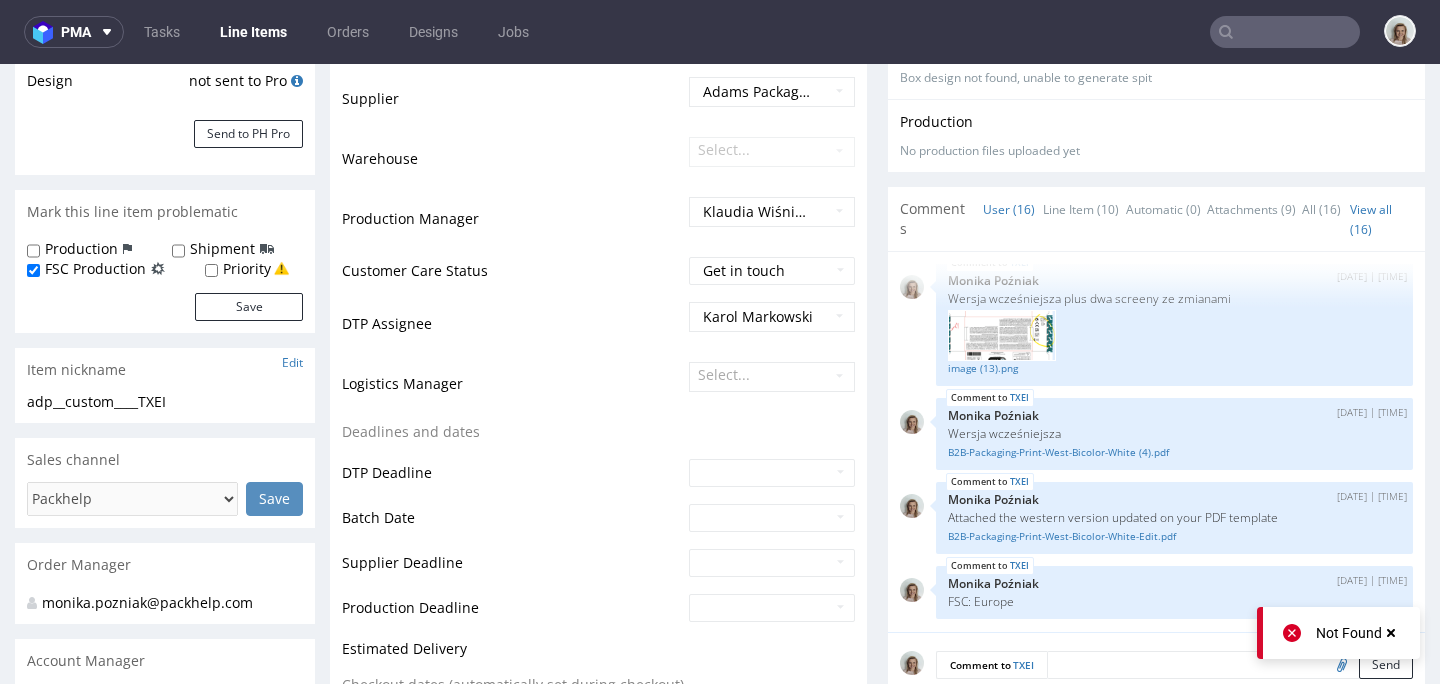 scroll, scrollTop: 856, scrollLeft: 0, axis: vertical 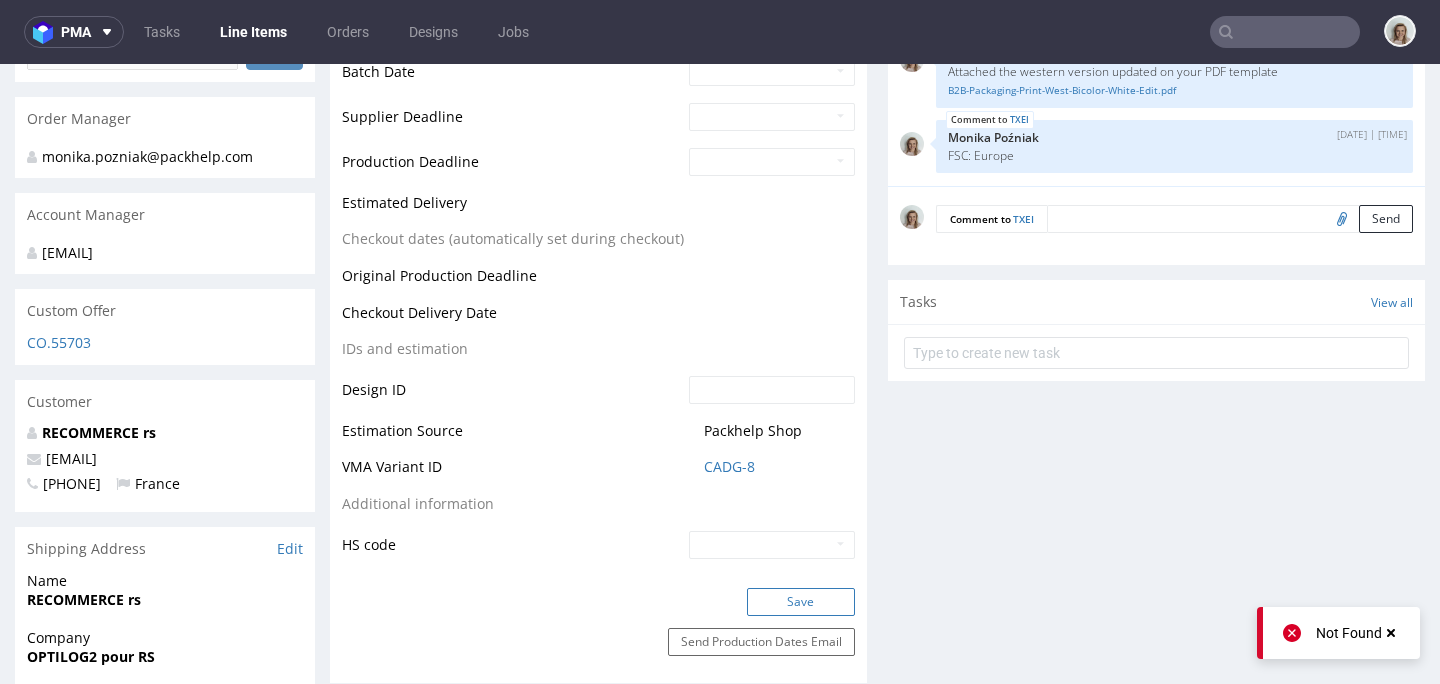 click on "Save" at bounding box center (801, 602) 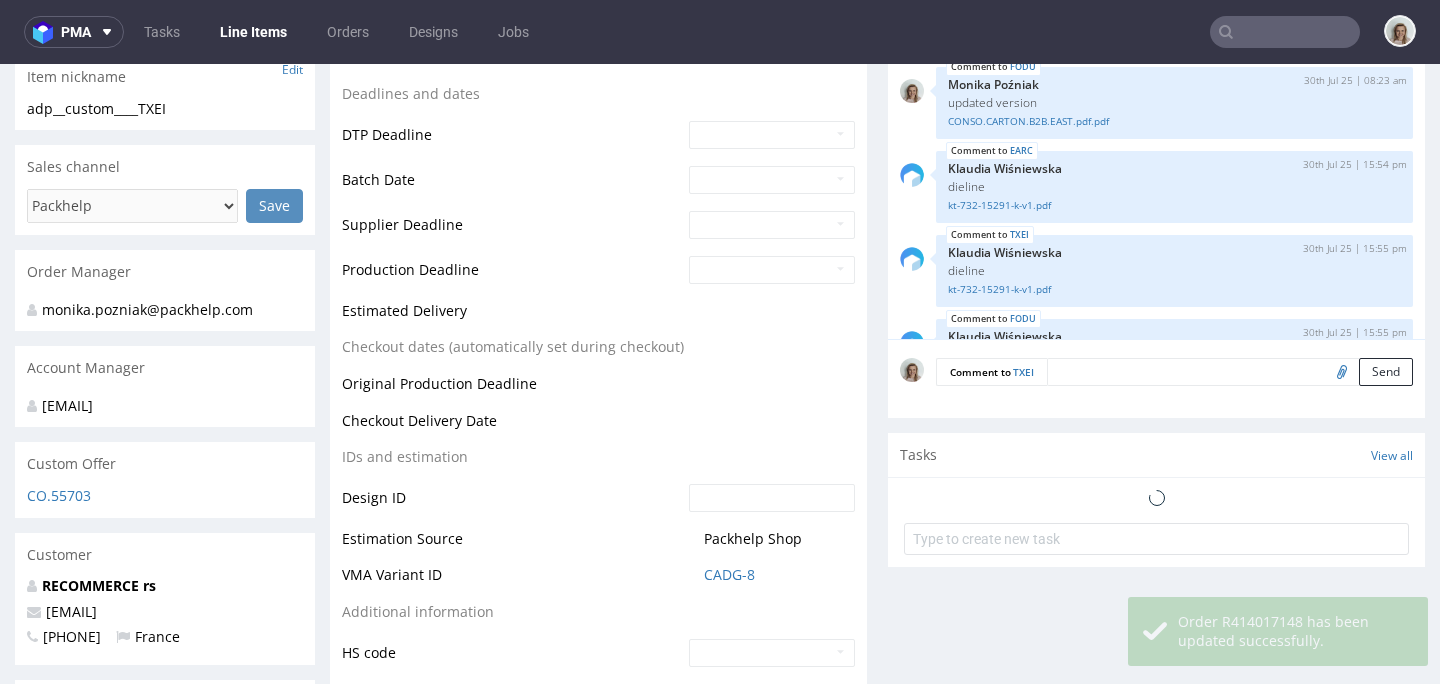 scroll, scrollTop: 0, scrollLeft: 0, axis: both 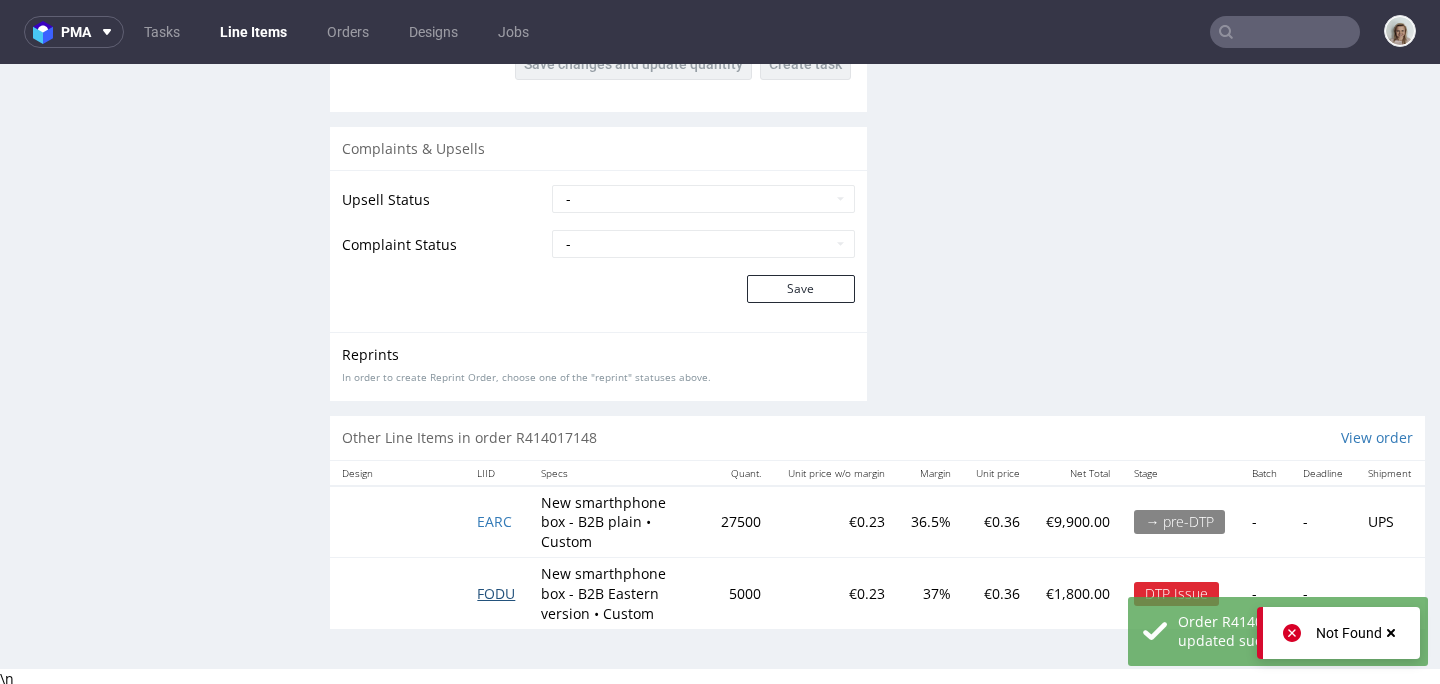 click on "FODU" at bounding box center [496, 593] 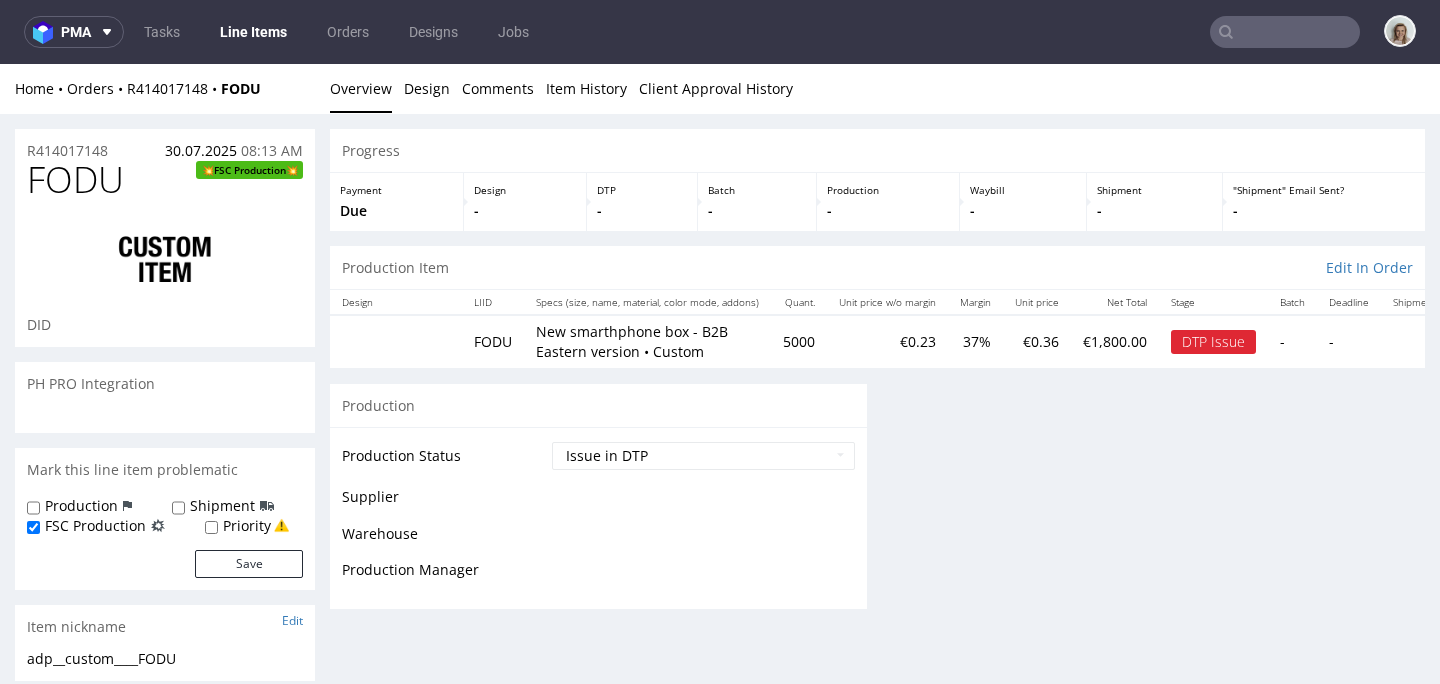 scroll, scrollTop: 0, scrollLeft: 0, axis: both 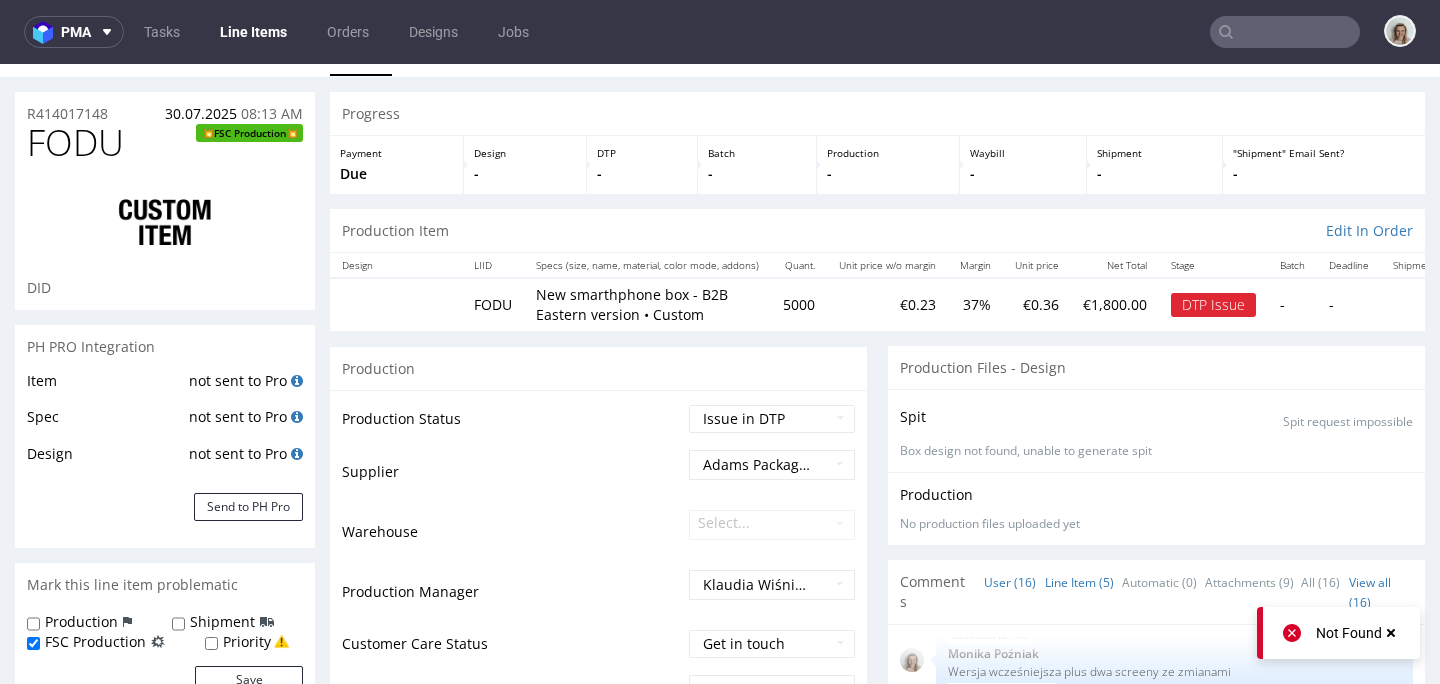click on "Line Item (5)" at bounding box center (1079, 582) 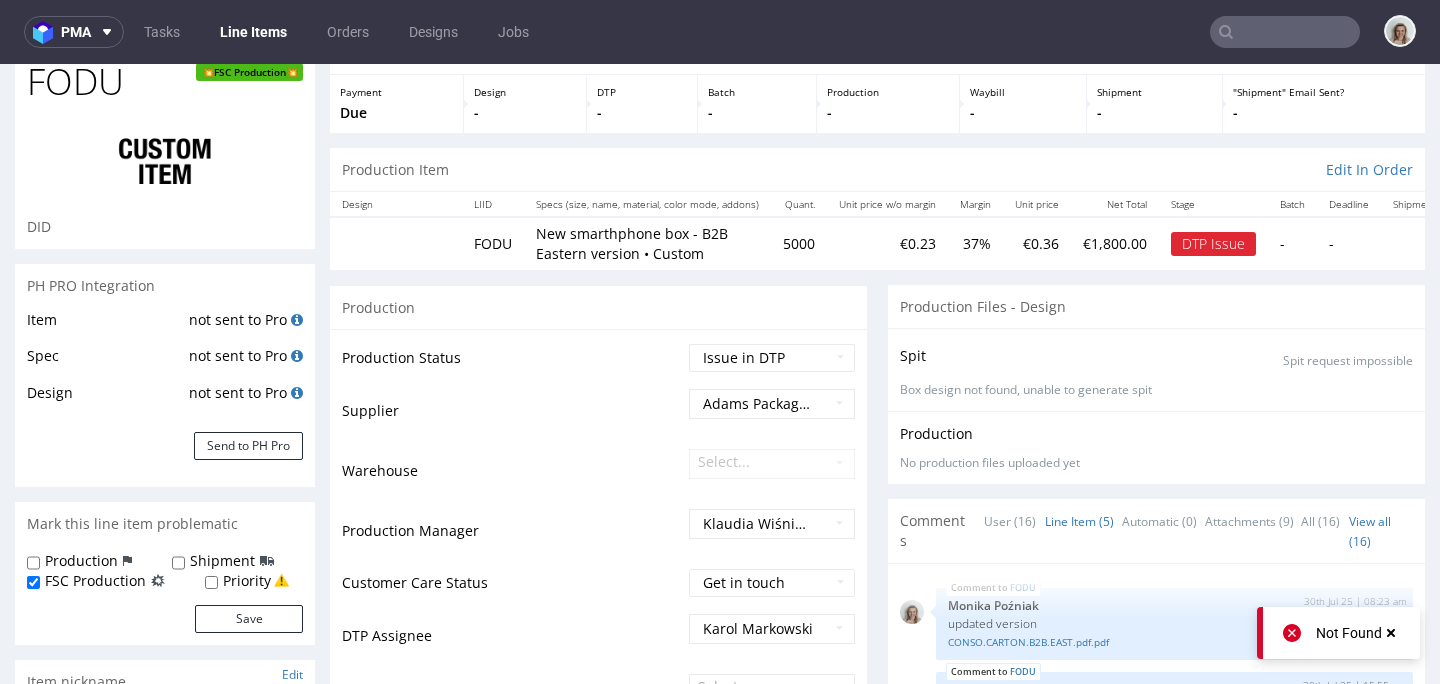 scroll, scrollTop: 414, scrollLeft: 0, axis: vertical 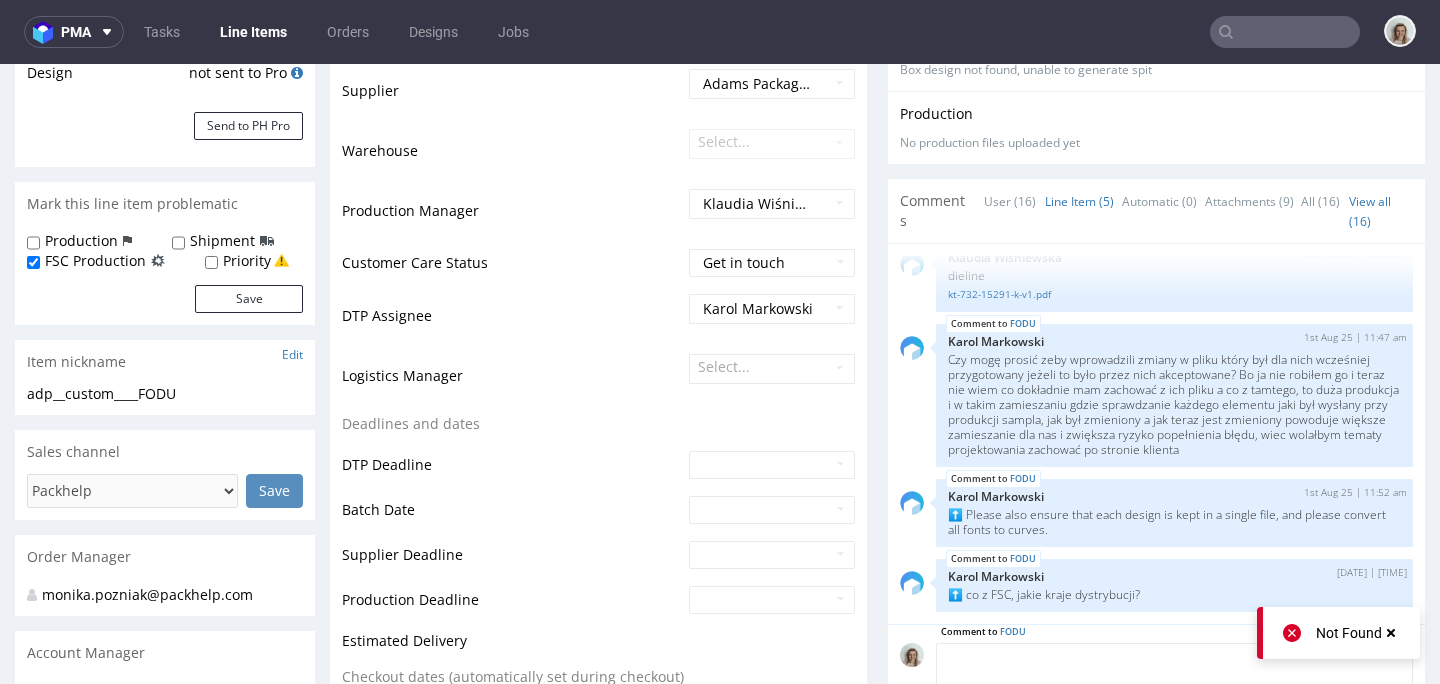 click at bounding box center [1174, 686] 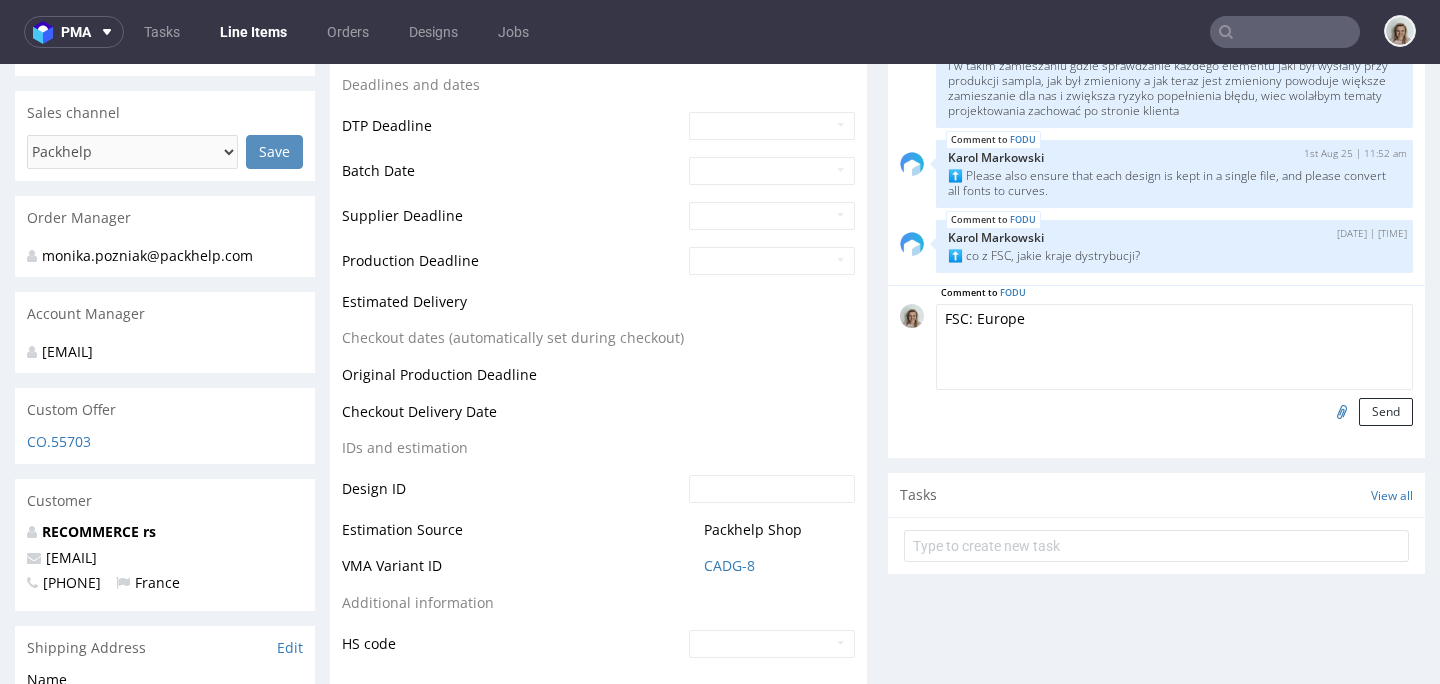 scroll, scrollTop: 778, scrollLeft: 0, axis: vertical 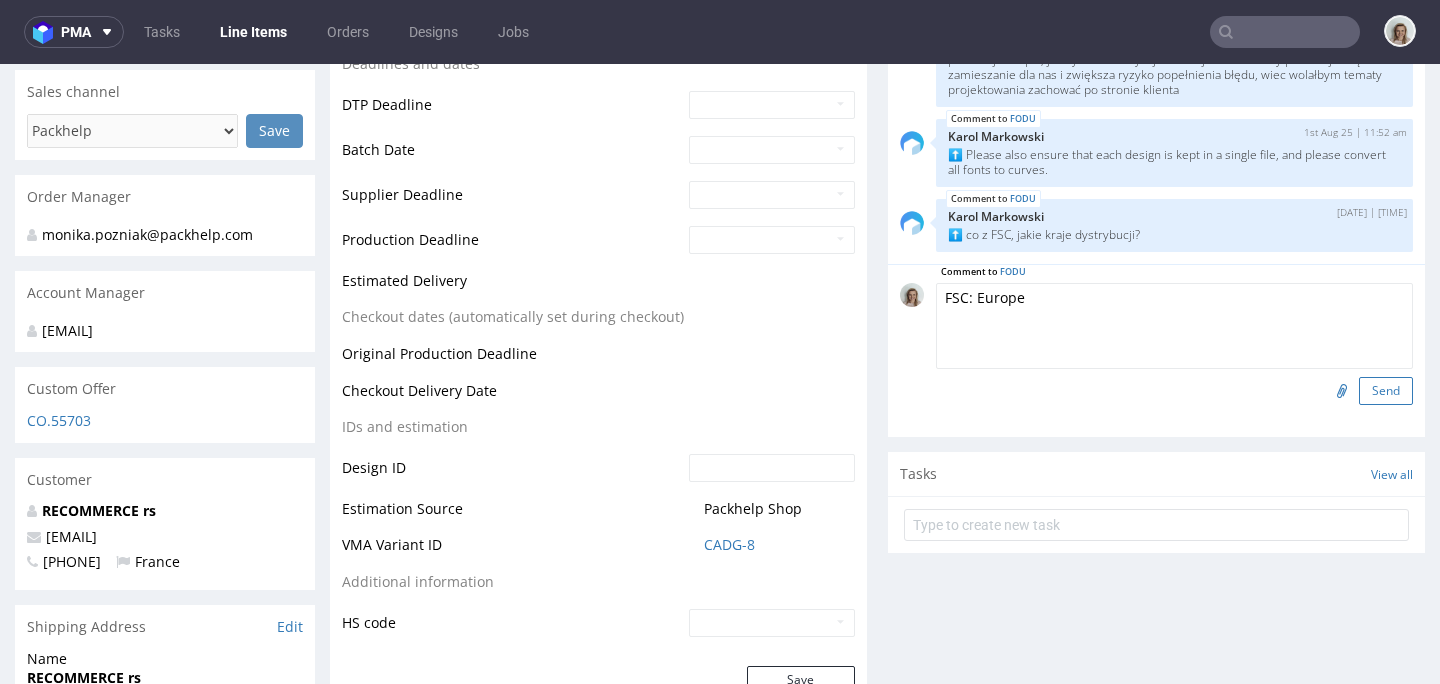 type on "FSC: Europe" 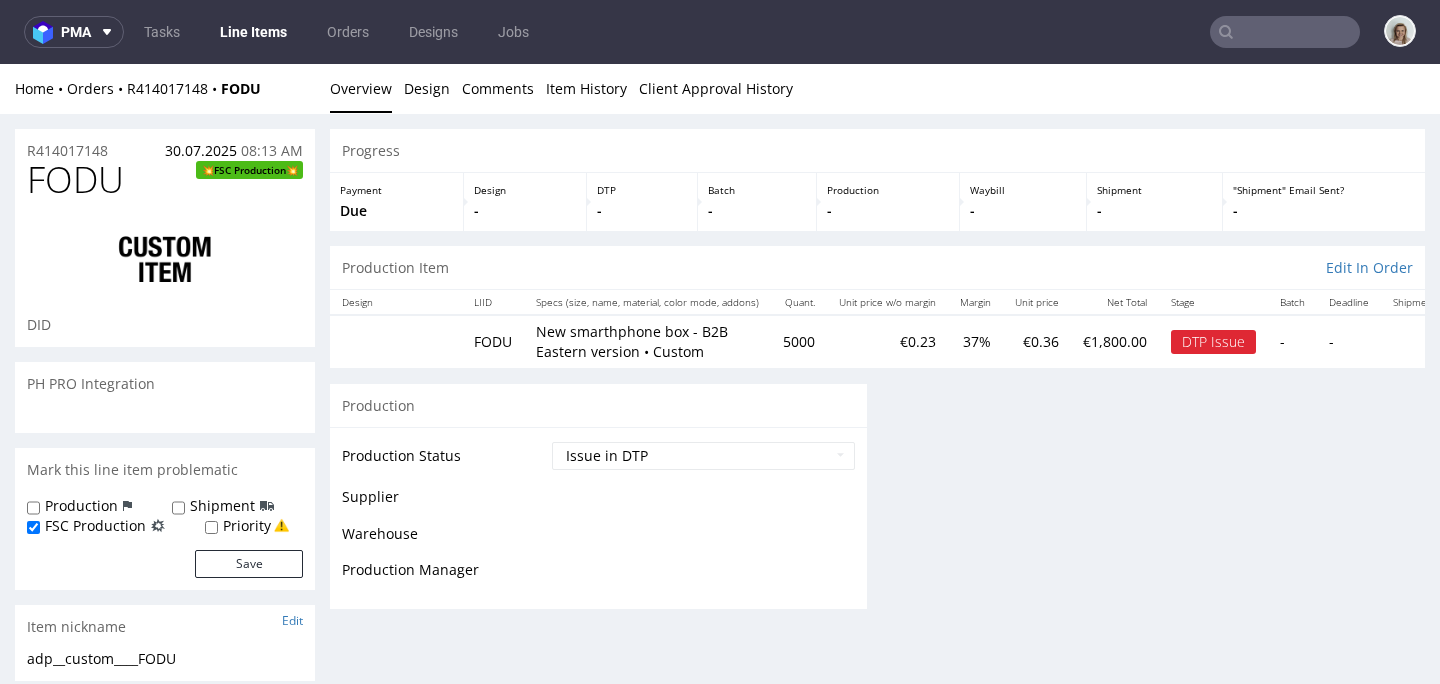 scroll, scrollTop: 0, scrollLeft: 0, axis: both 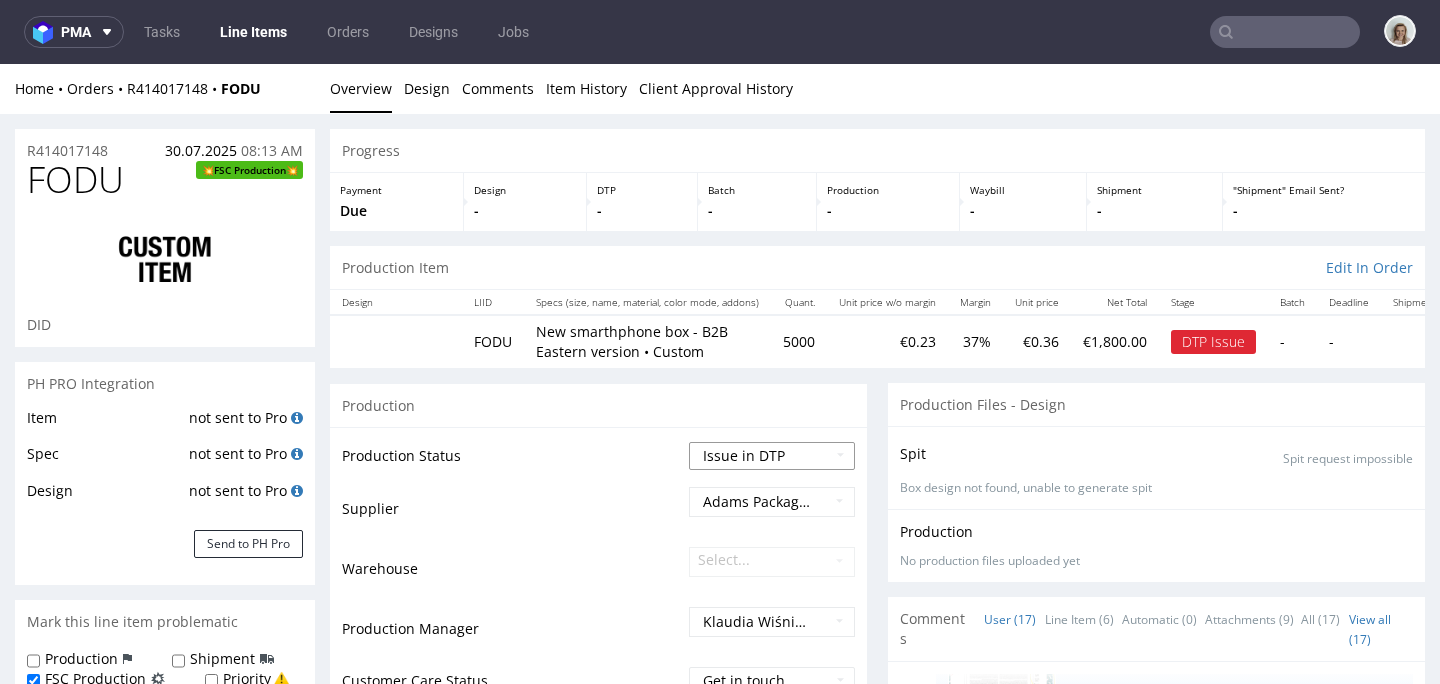 click on "Waiting for Artwork
Waiting for Diecut
Waiting for Mockup Waiting for DTP
Waiting for DTP Double Check
DTP DC Done
In DTP
Issue in DTP
DTP Client Approval Needed
DTP Client Approval Pending
DTP Client Approval Rejected
Back for DTP
DTP Verification Needed
DTP Production Ready In Production
Sent to Fulfillment
Issue in Production
Sent to Warehouse Fulfillment
Production Complete" at bounding box center [772, 456] 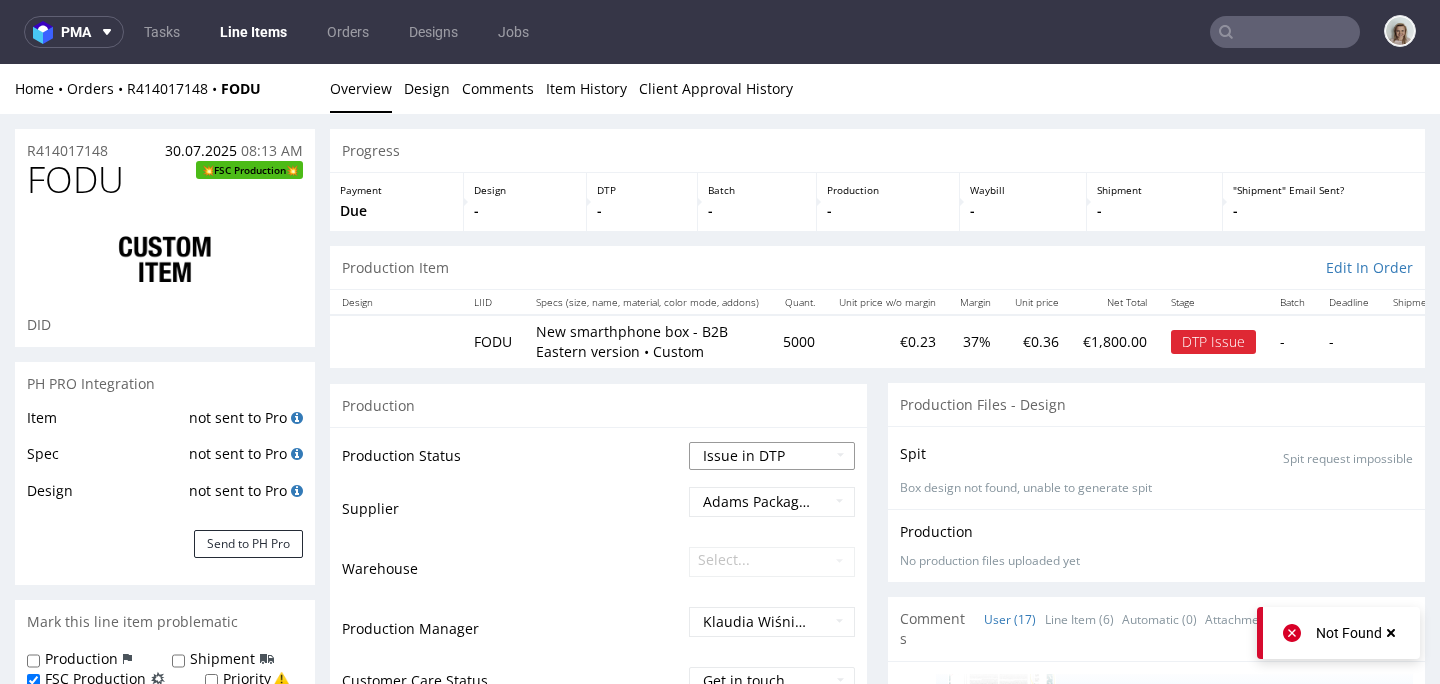 select on "back_for_dtp" 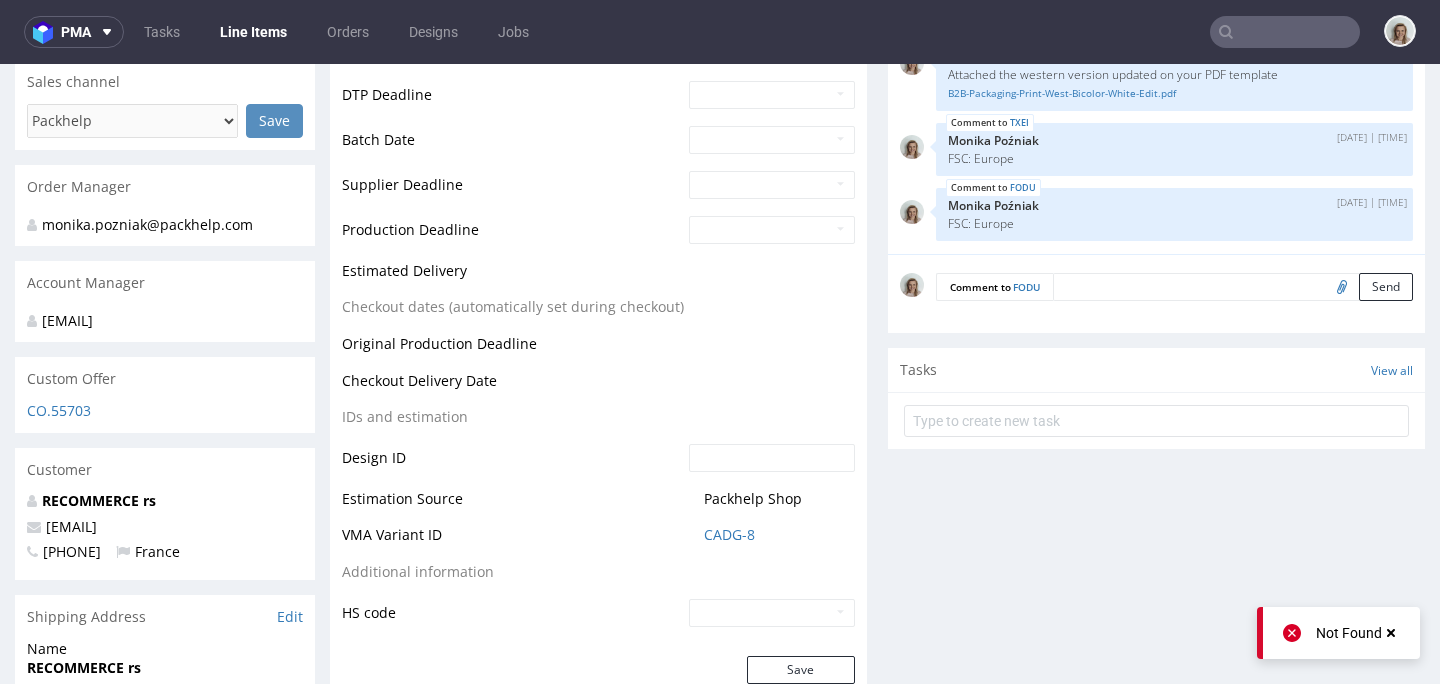 scroll, scrollTop: 833, scrollLeft: 0, axis: vertical 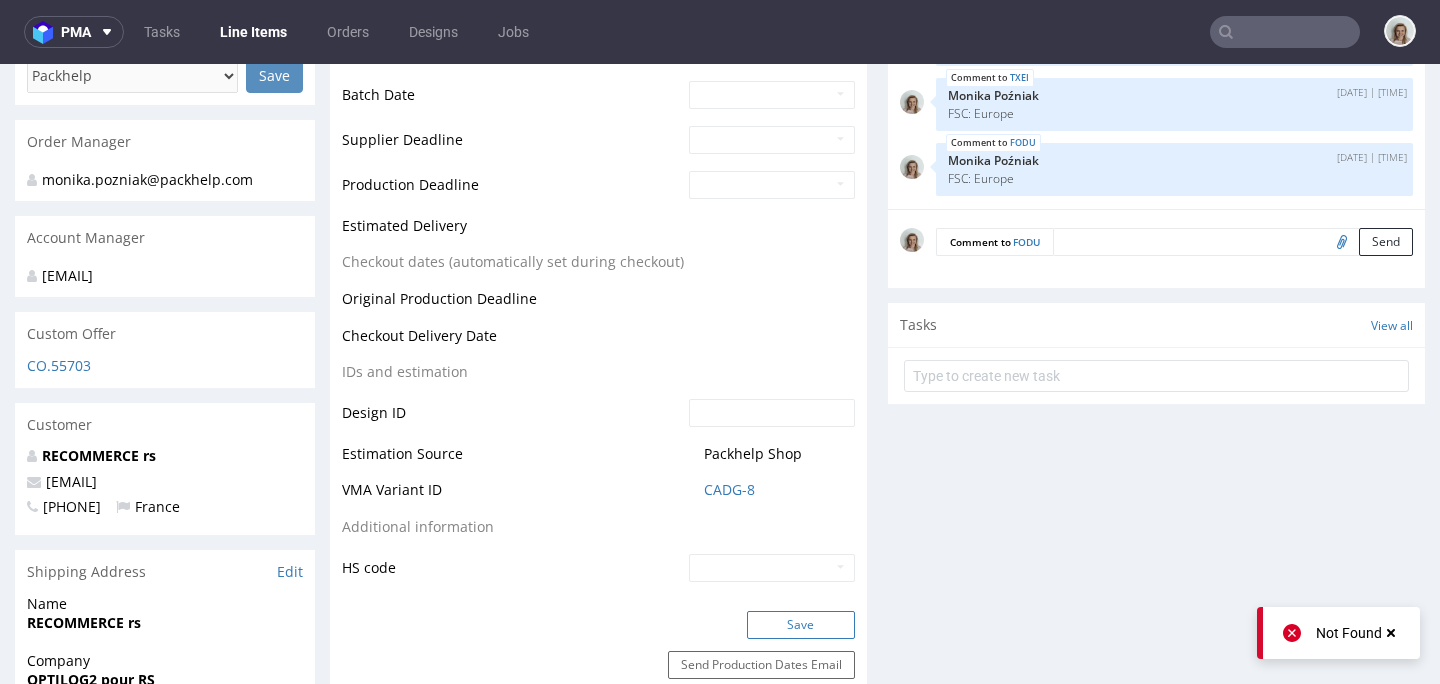 click on "Save" at bounding box center [801, 625] 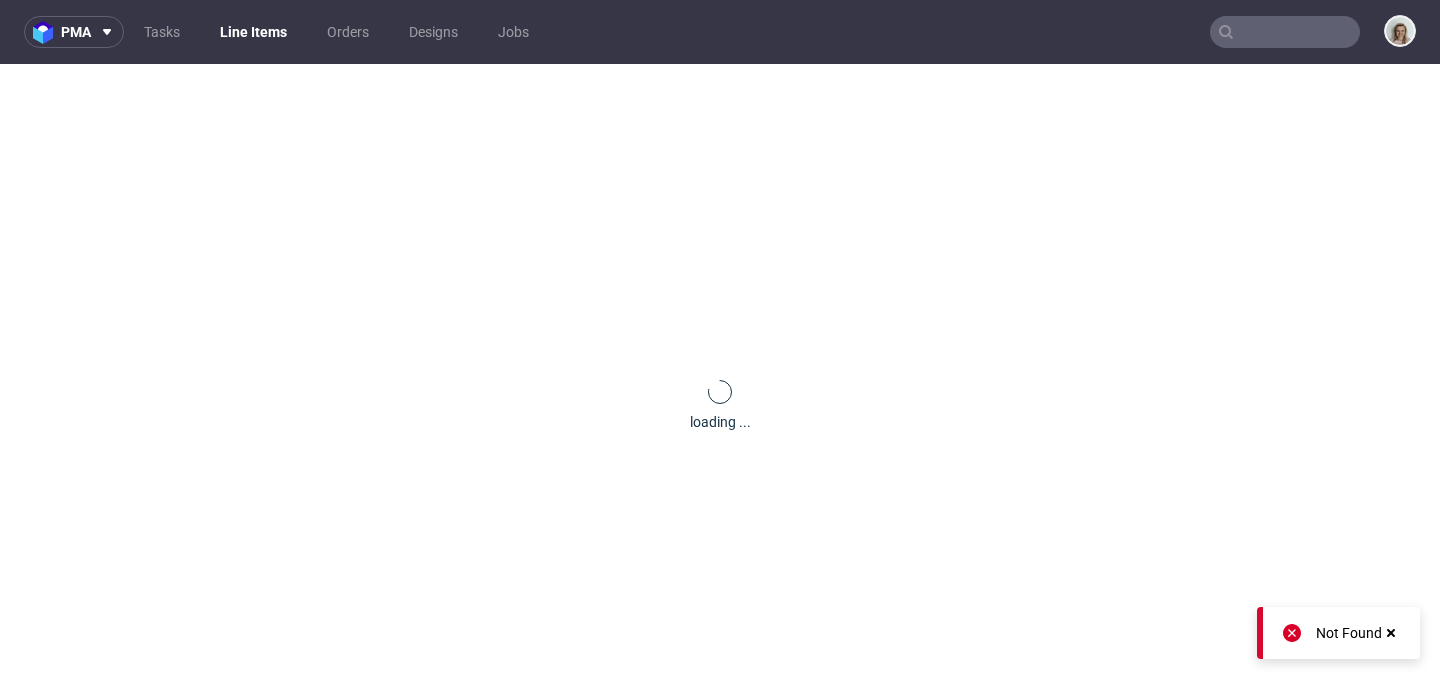 scroll, scrollTop: 833, scrollLeft: 0, axis: vertical 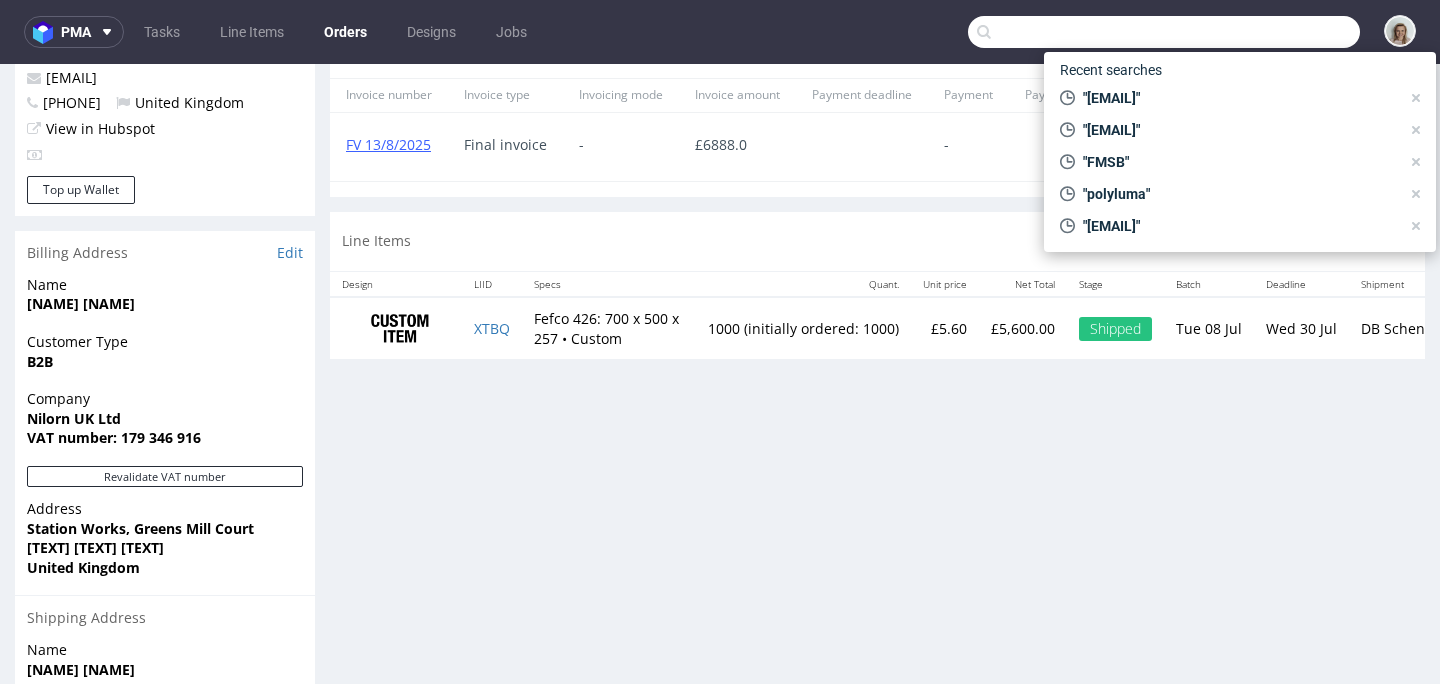 click at bounding box center [1164, 32] 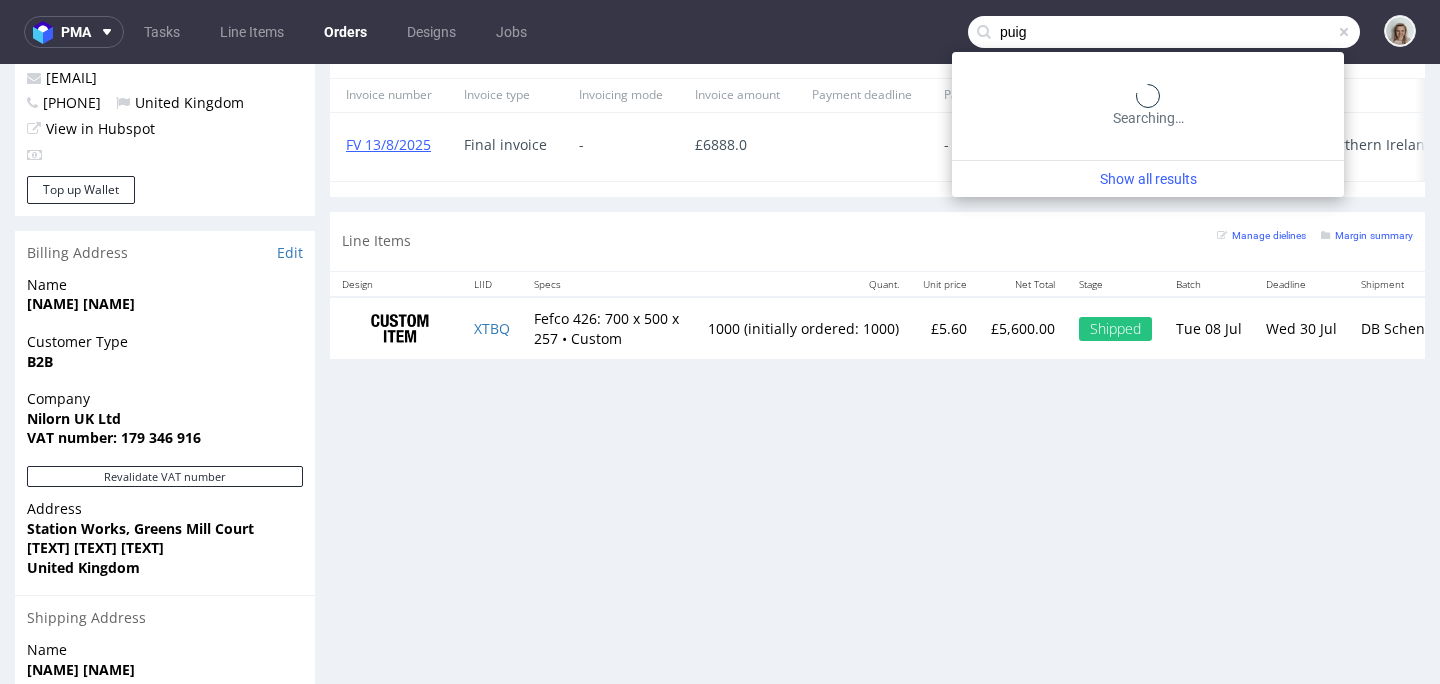 type on "puig" 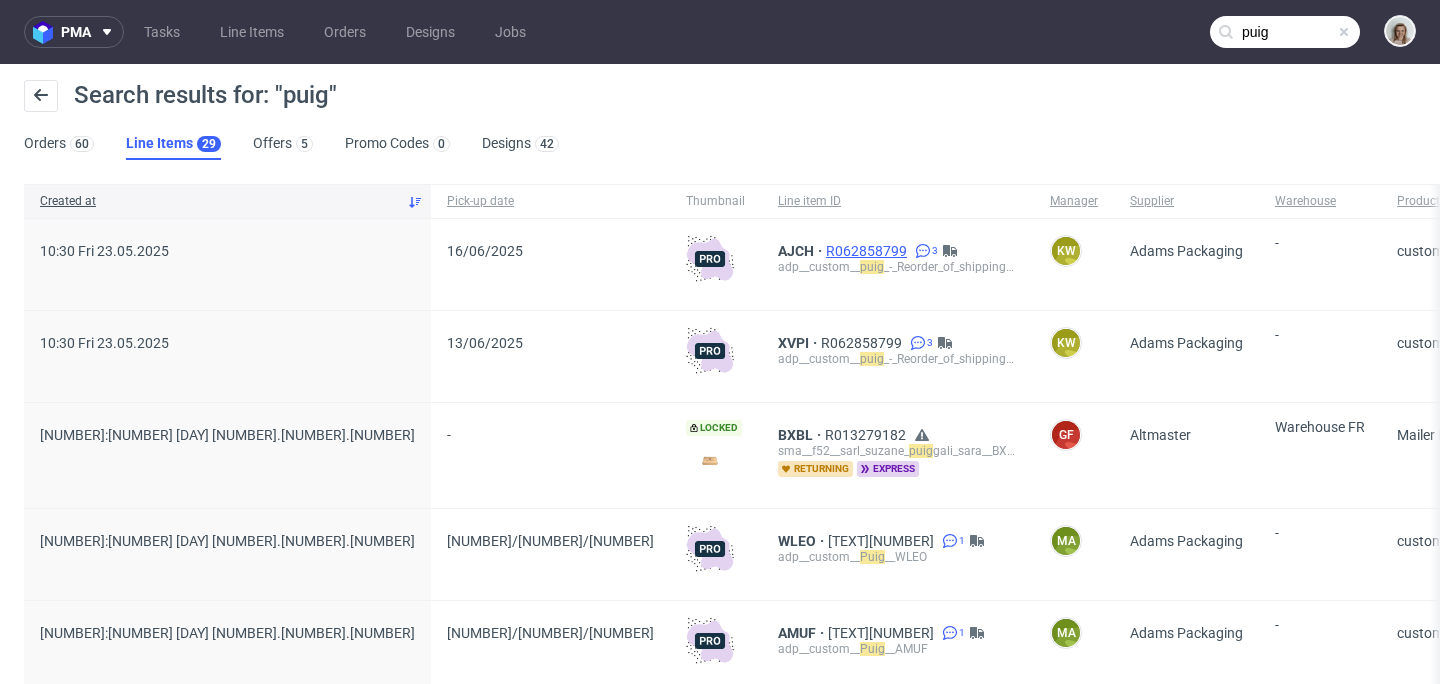 click on "R062858799" at bounding box center [868, 251] 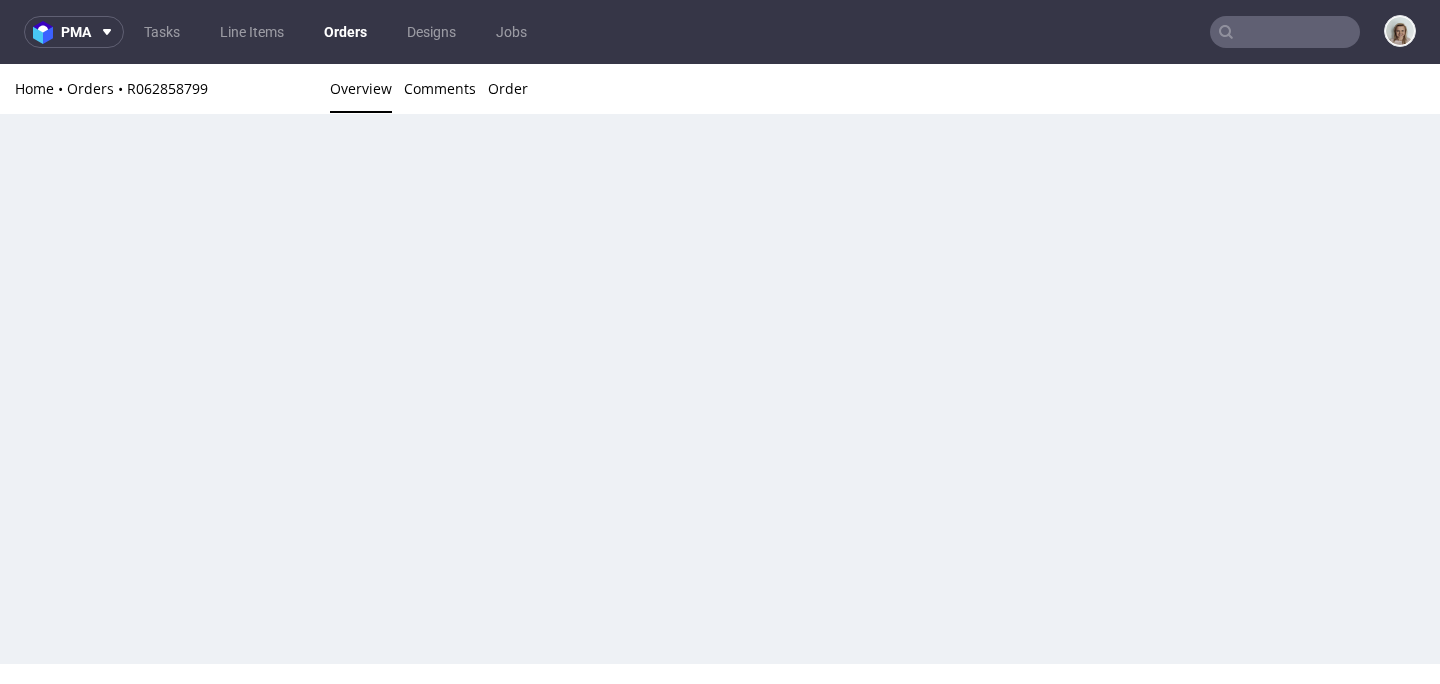 scroll, scrollTop: 0, scrollLeft: 0, axis: both 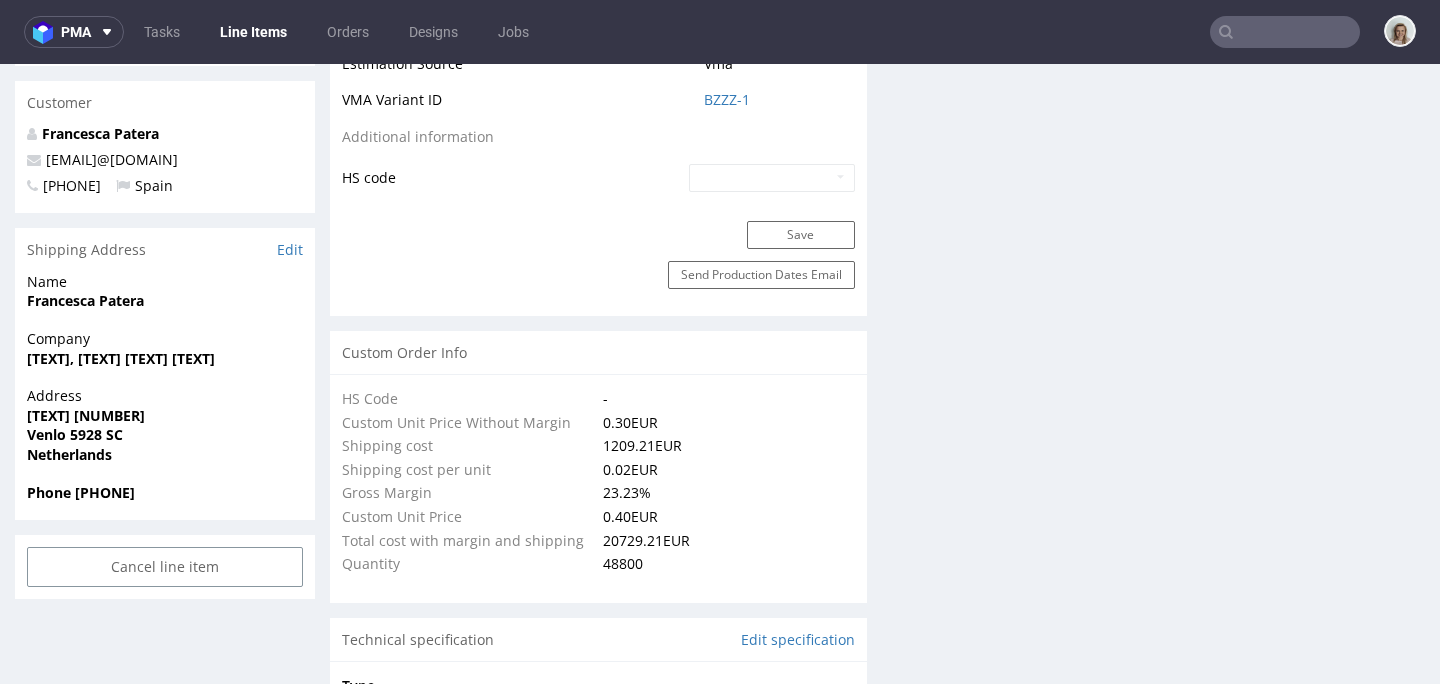 select on "in_progress" 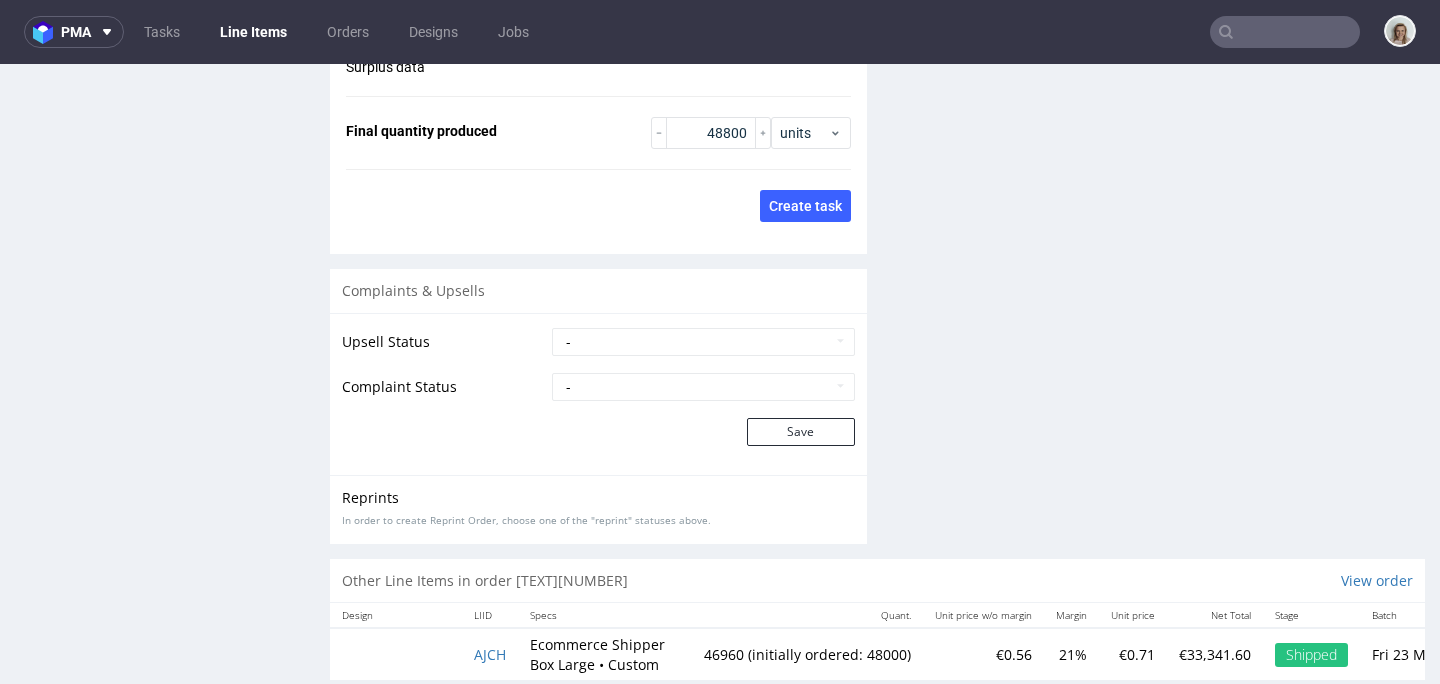 scroll, scrollTop: 3440, scrollLeft: 0, axis: vertical 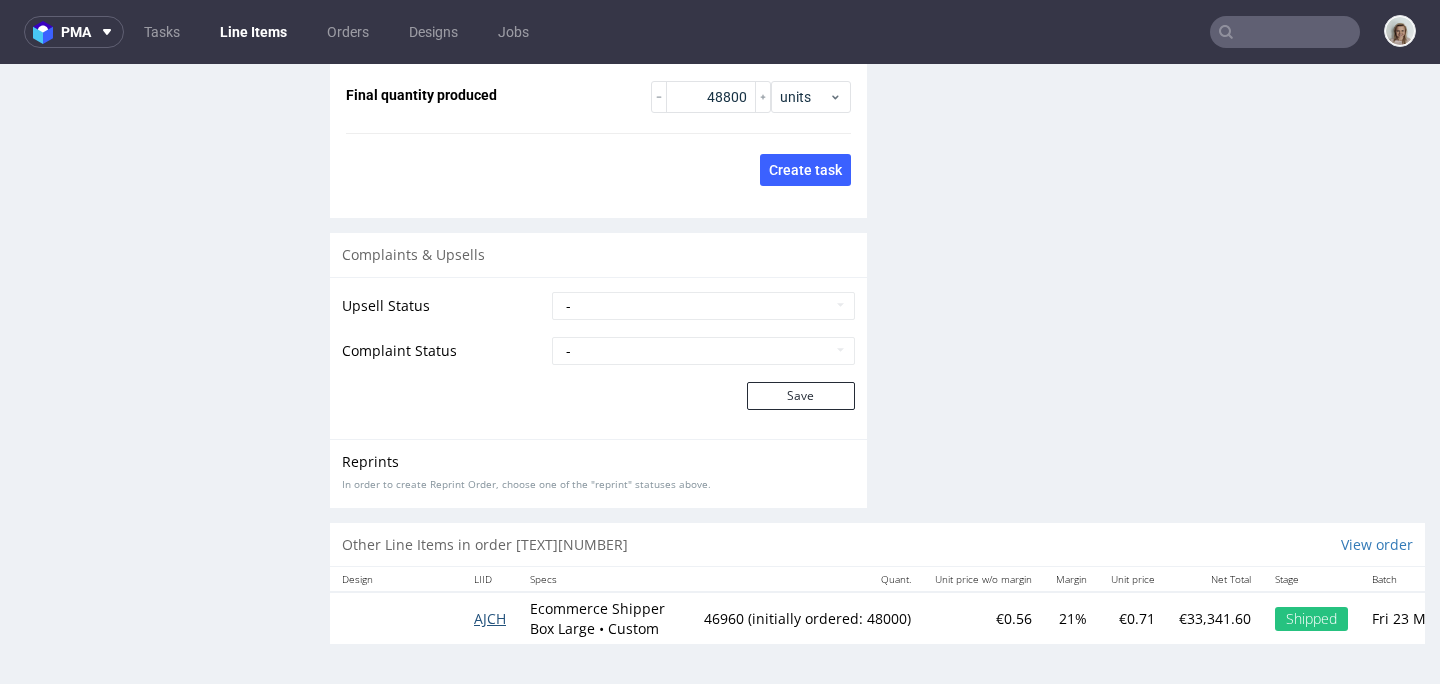 click on "AJCH" at bounding box center (490, 618) 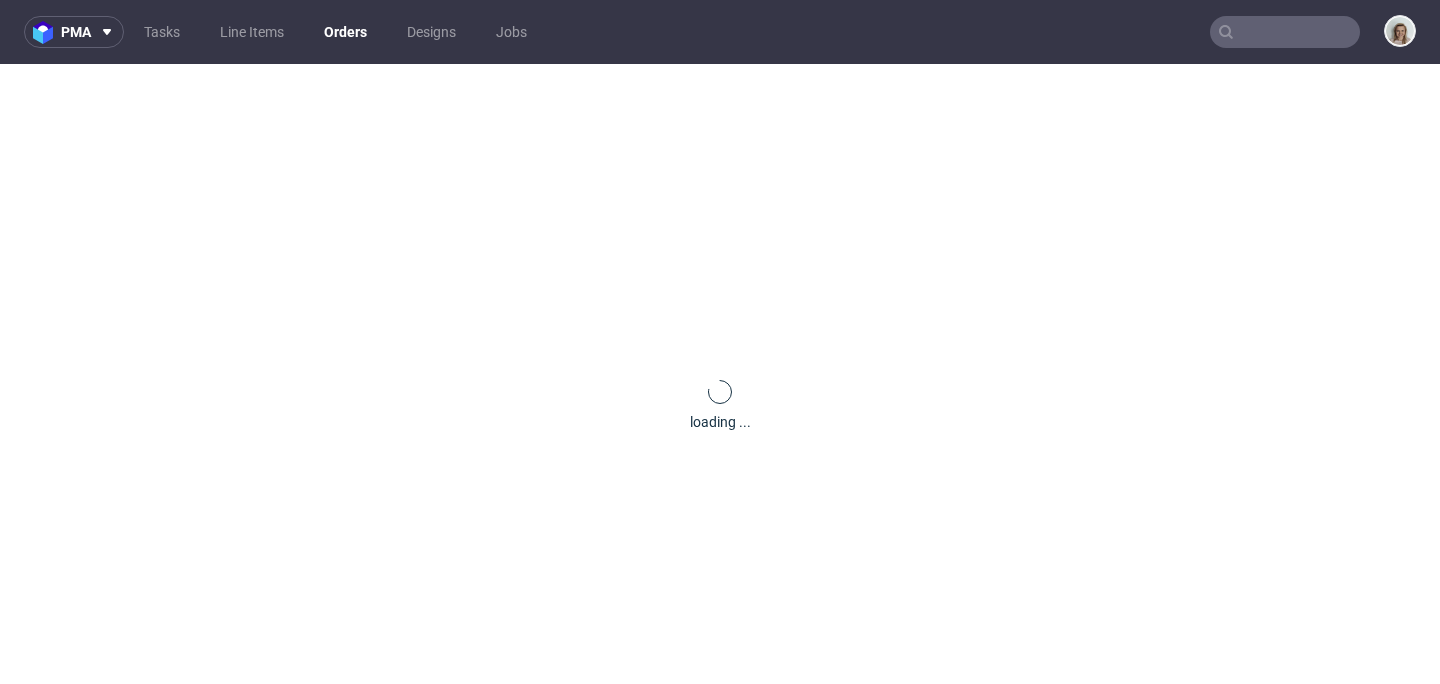 scroll, scrollTop: 0, scrollLeft: 0, axis: both 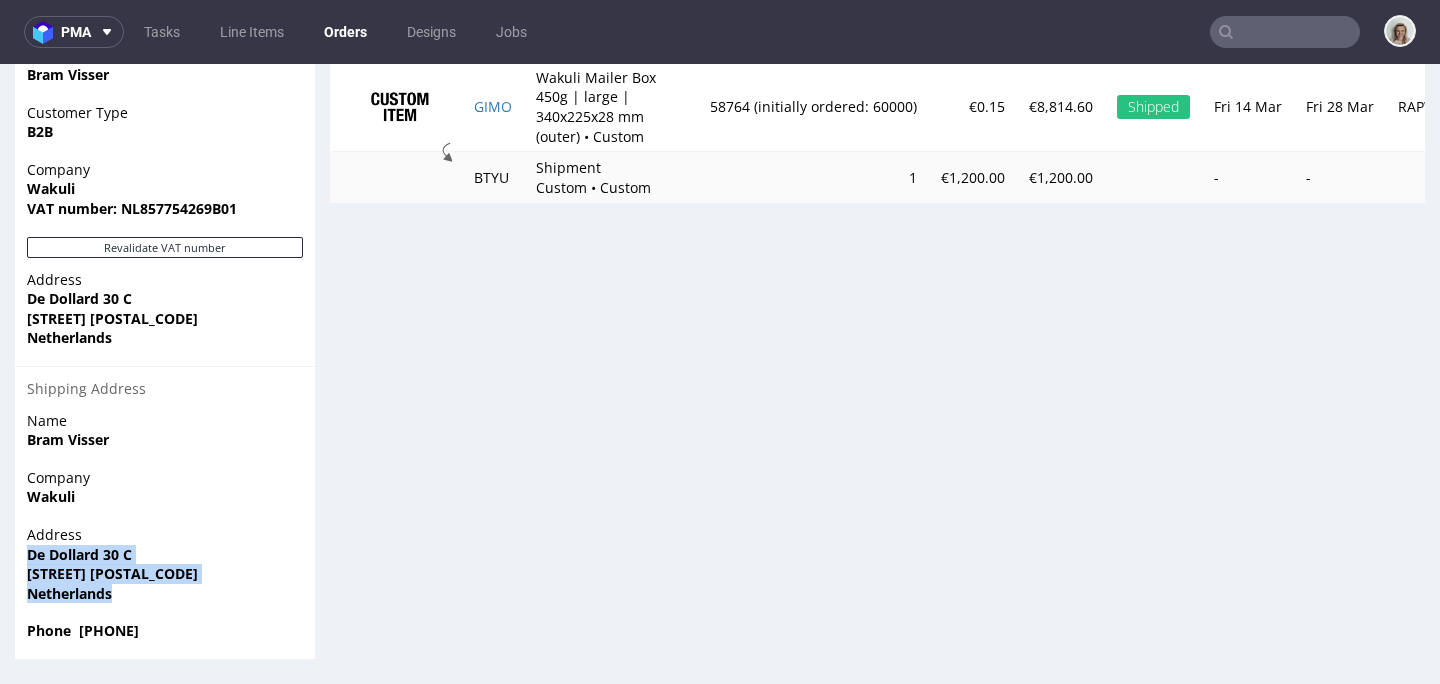 drag, startPoint x: 124, startPoint y: 594, endPoint x: 24, endPoint y: 554, distance: 107.70329 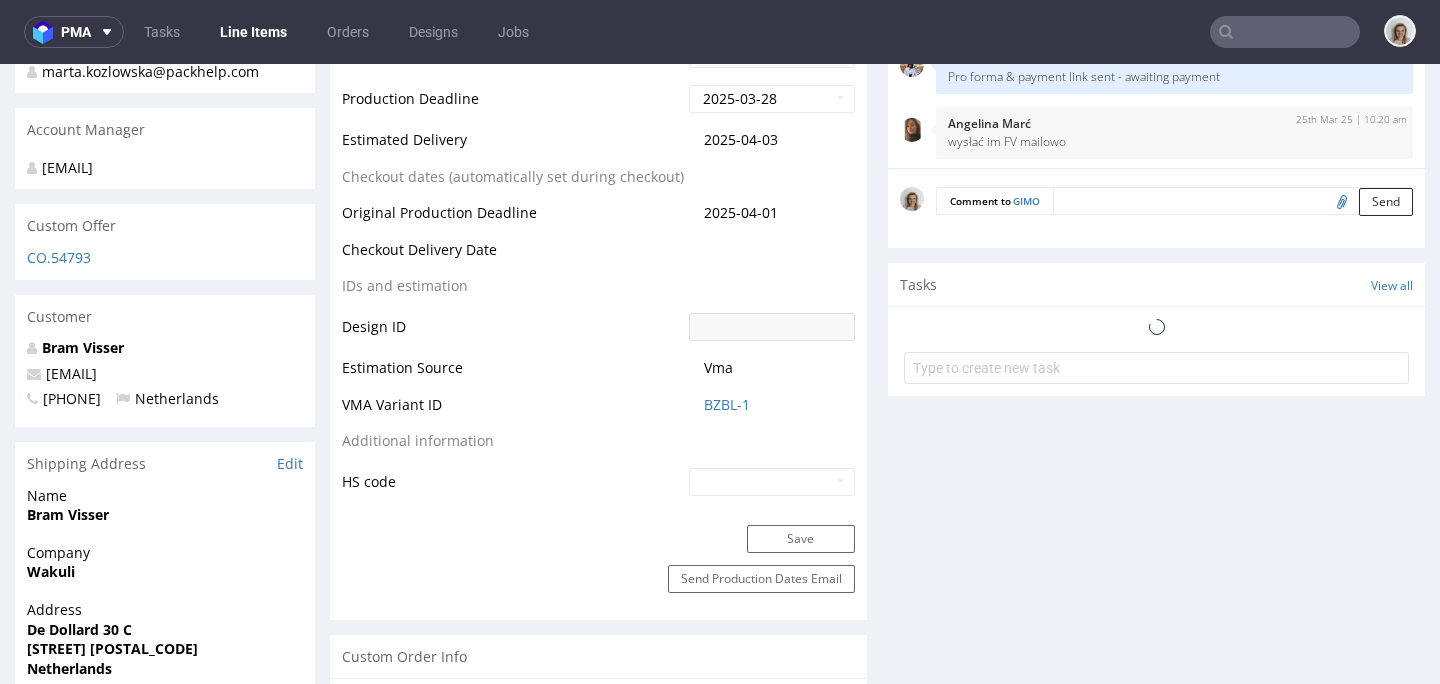 scroll, scrollTop: 1584, scrollLeft: 0, axis: vertical 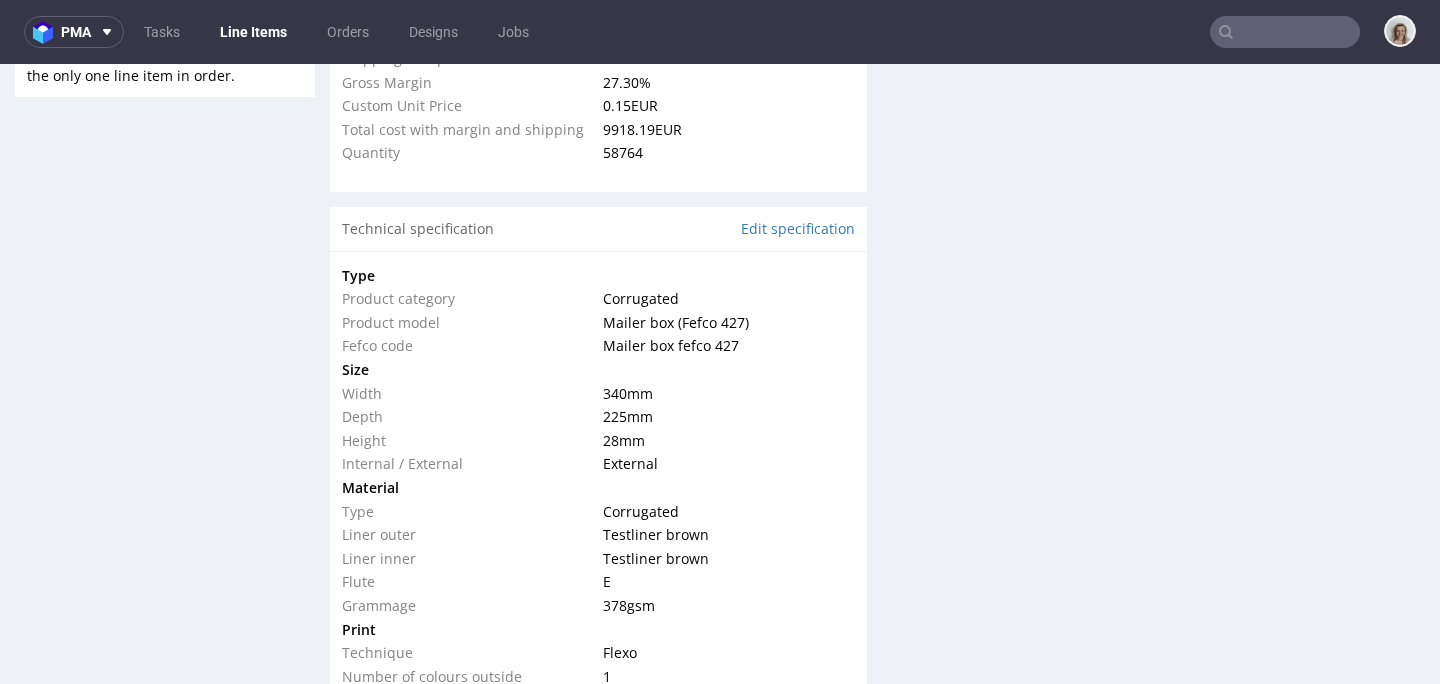select on "in_progress" 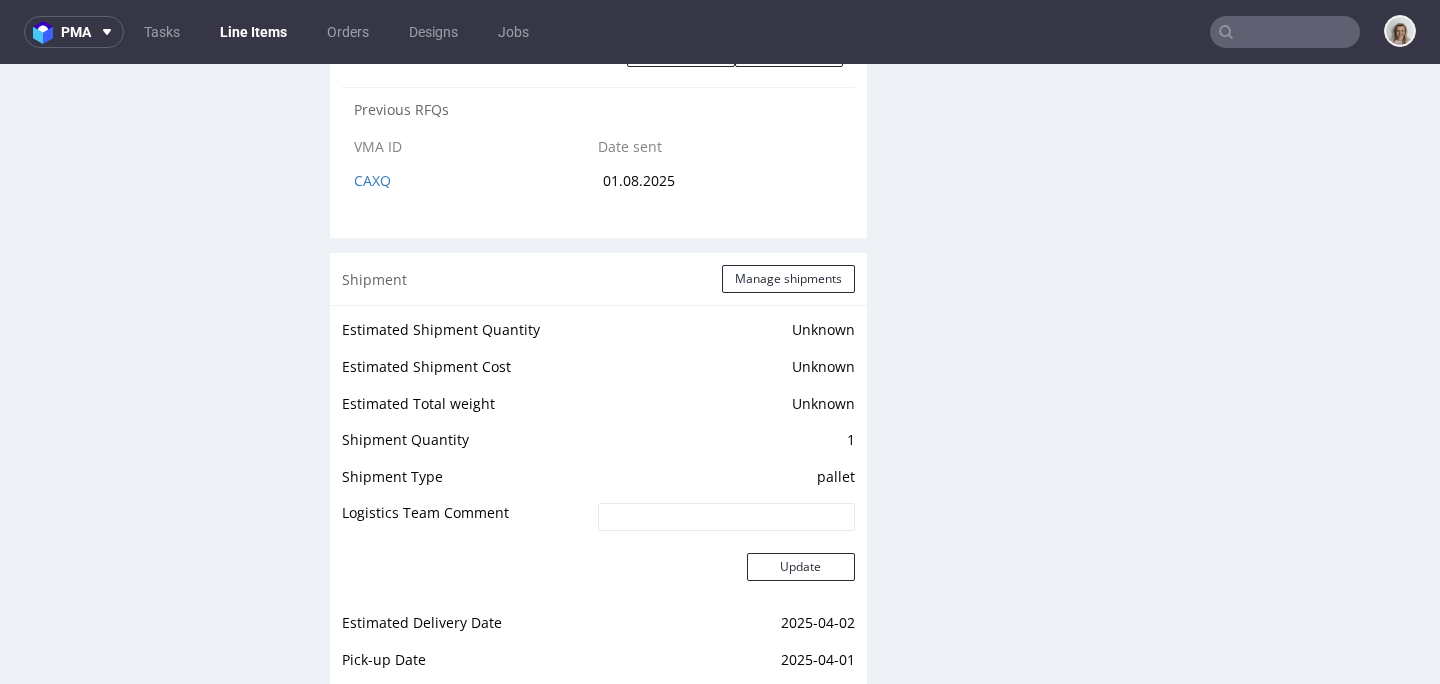 scroll, scrollTop: 2608, scrollLeft: 0, axis: vertical 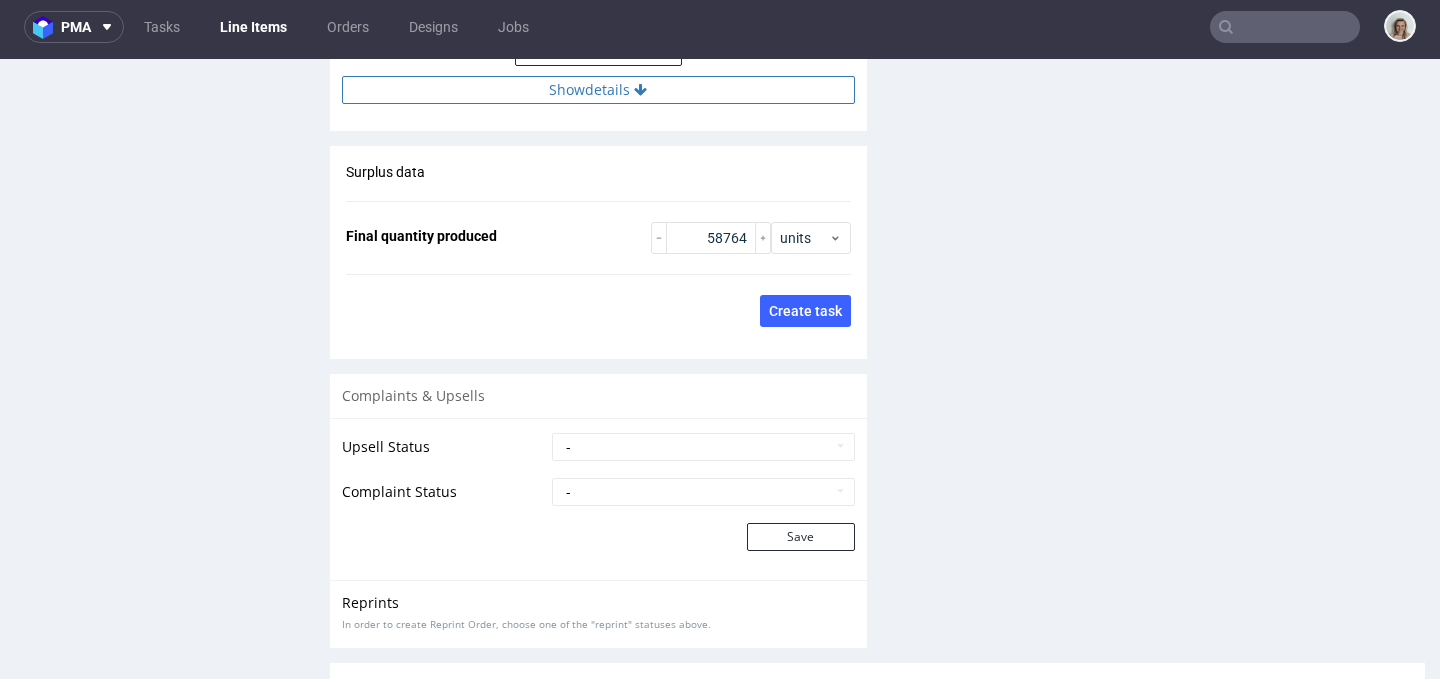 click at bounding box center (640, 90) 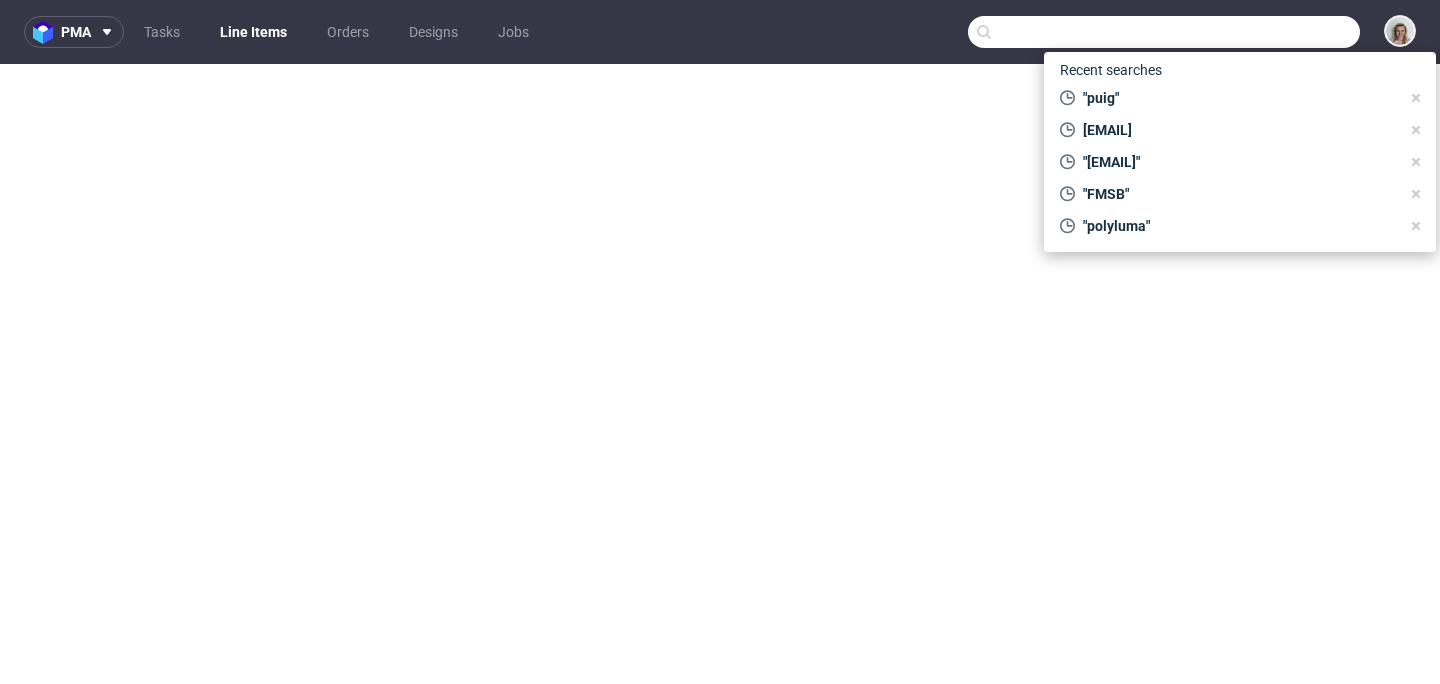scroll, scrollTop: 0, scrollLeft: 0, axis: both 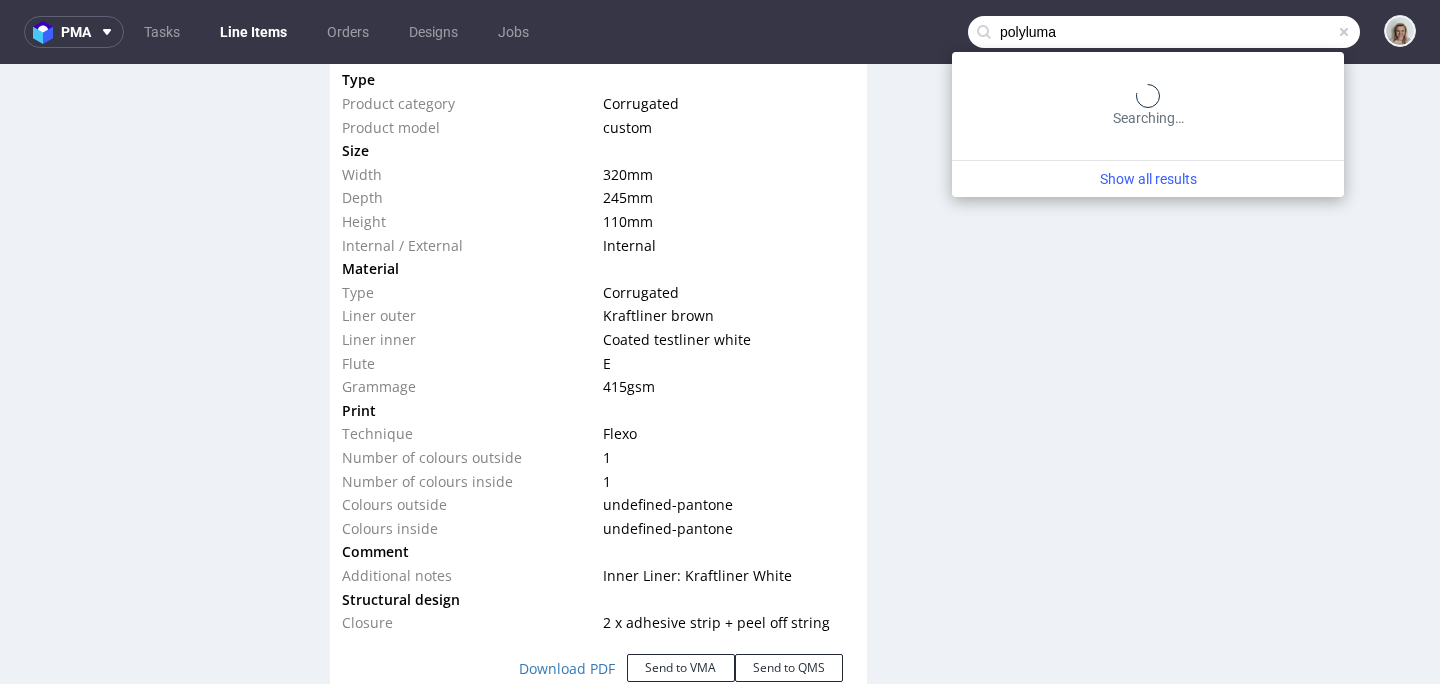 type on "polyluma" 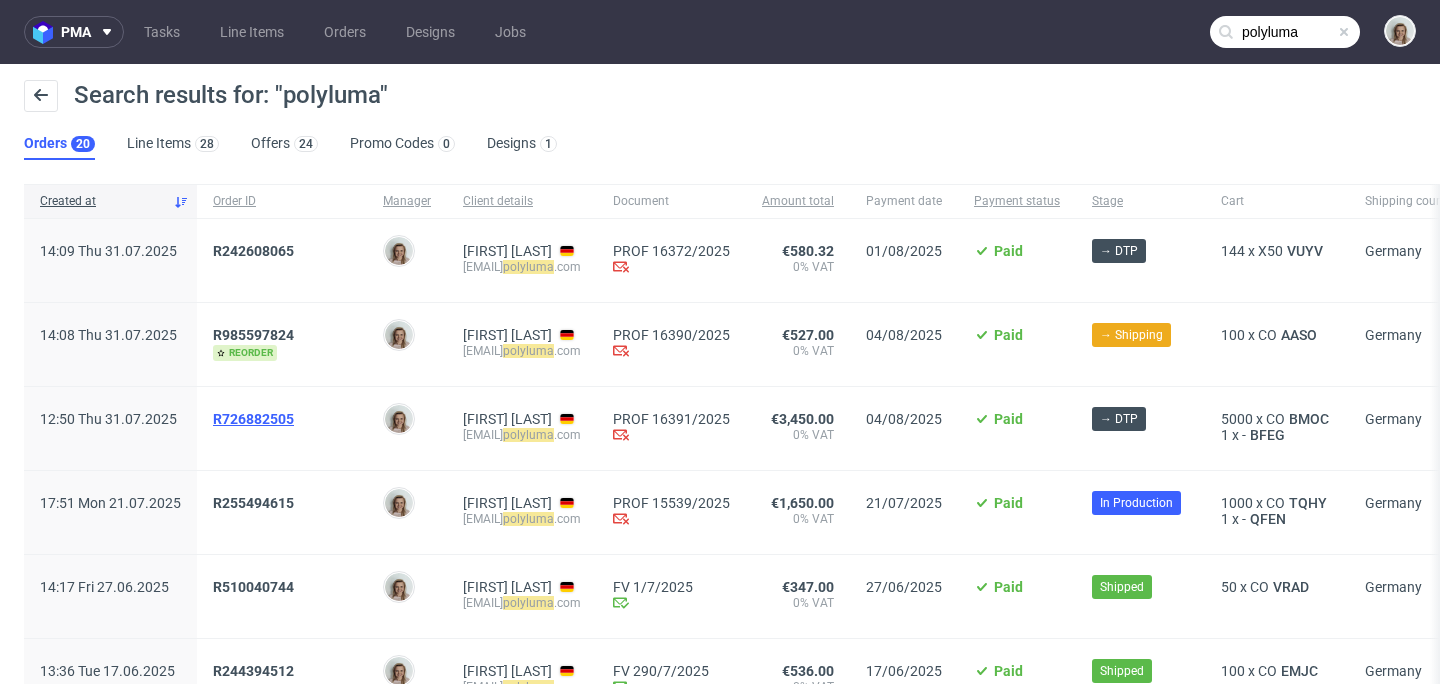 click on "R726882505" at bounding box center (253, 419) 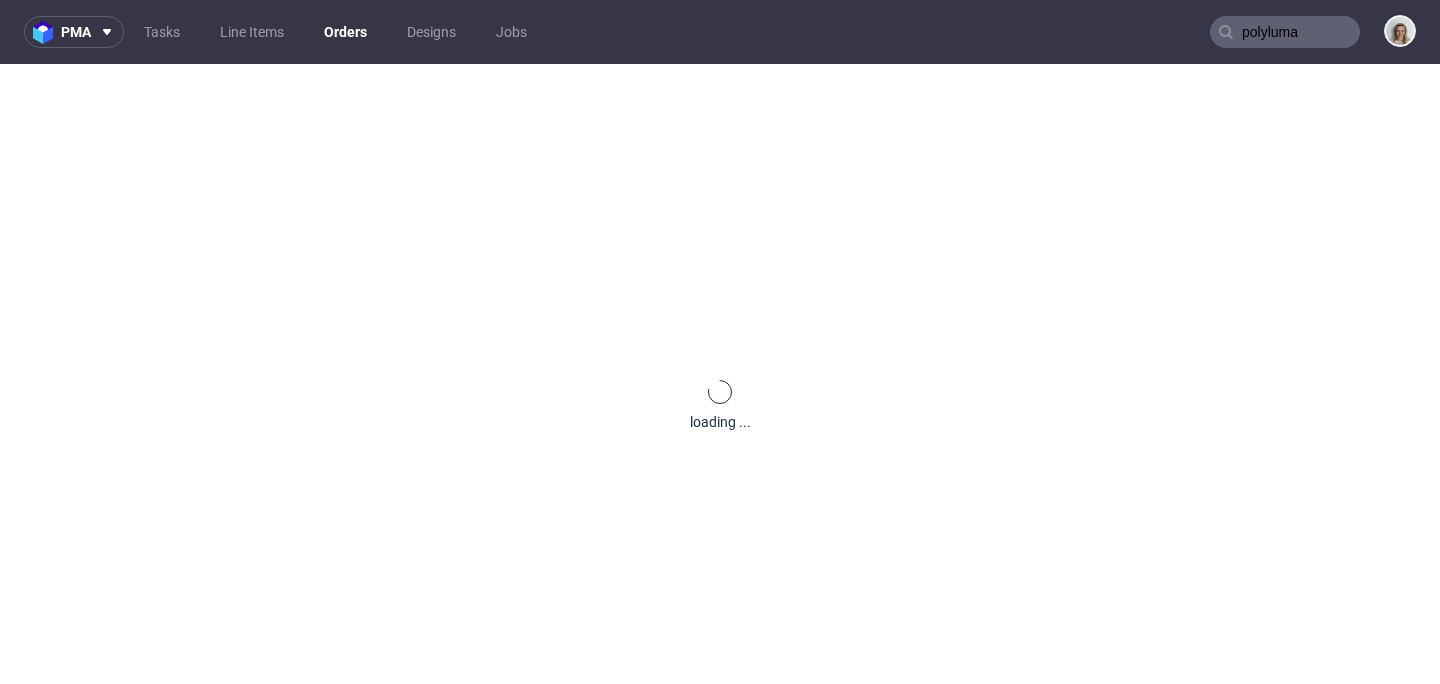type 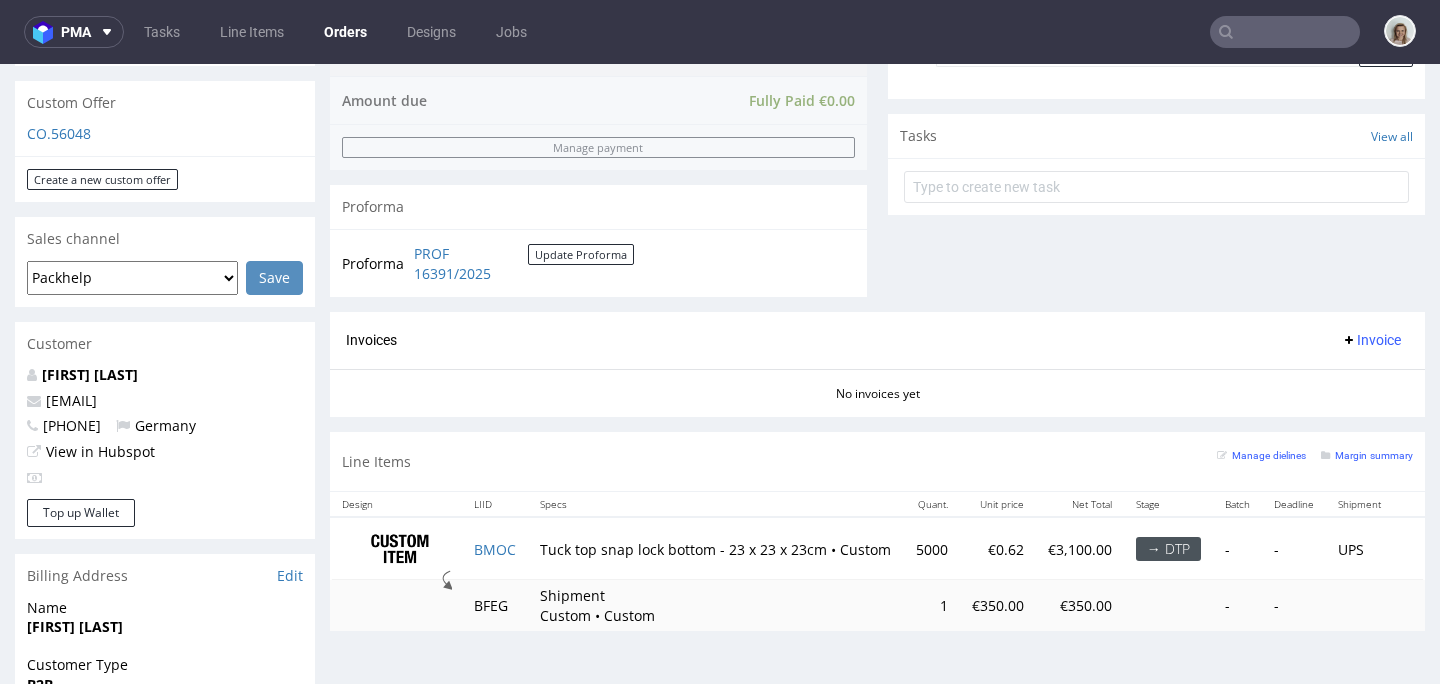 scroll, scrollTop: 669, scrollLeft: 0, axis: vertical 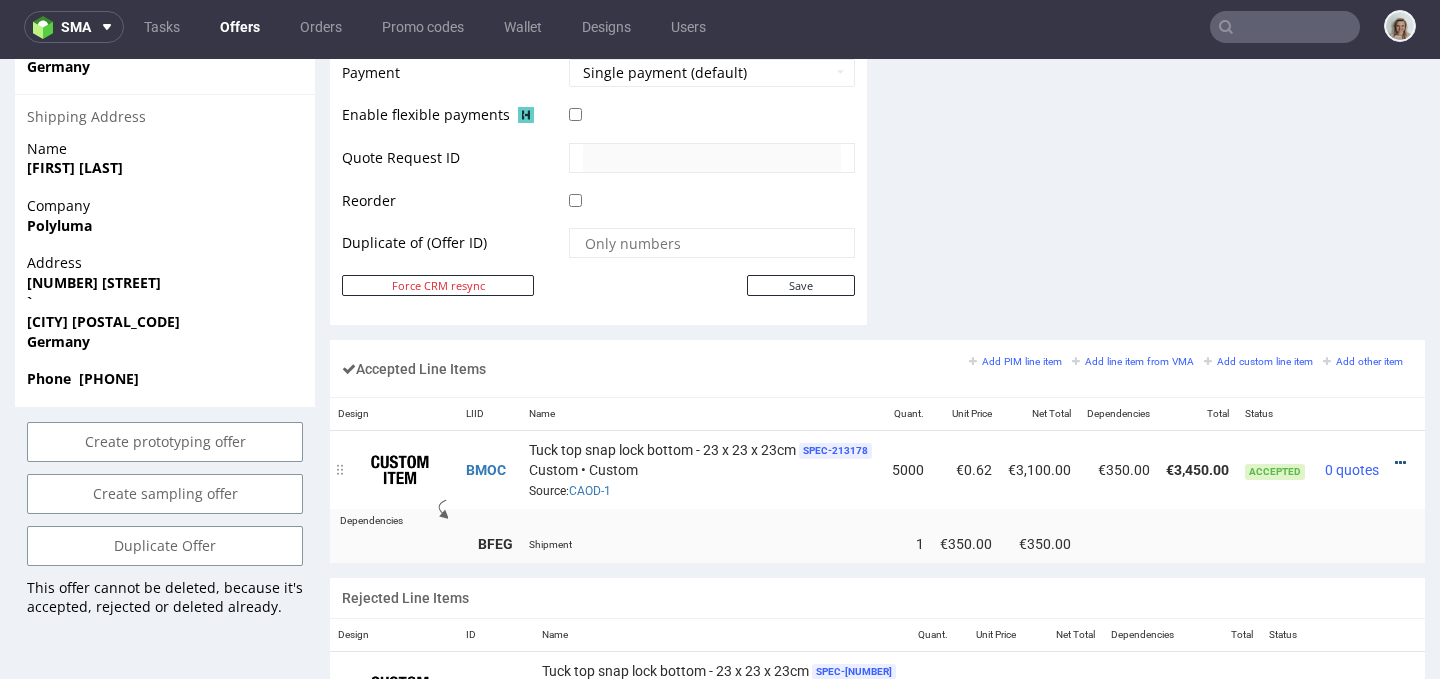 click at bounding box center [1400, 463] 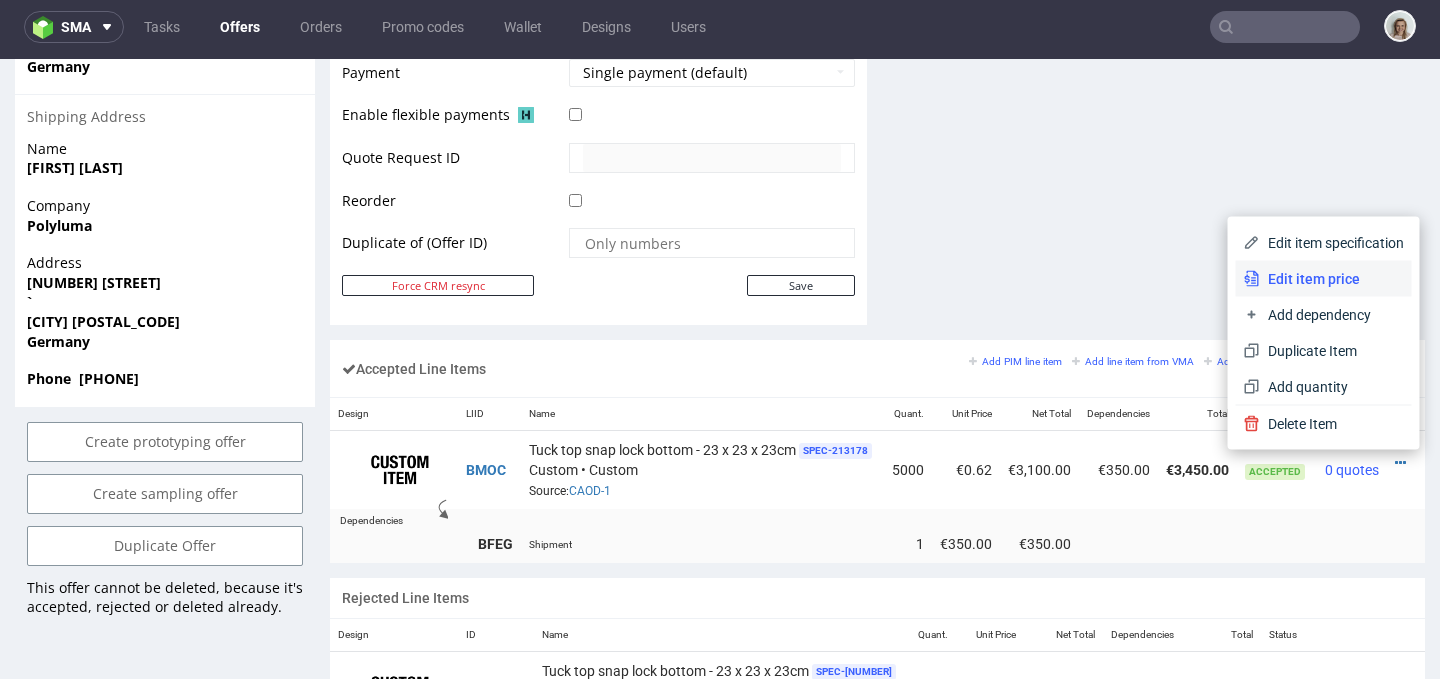 click on "Edit item price" at bounding box center [1324, 279] 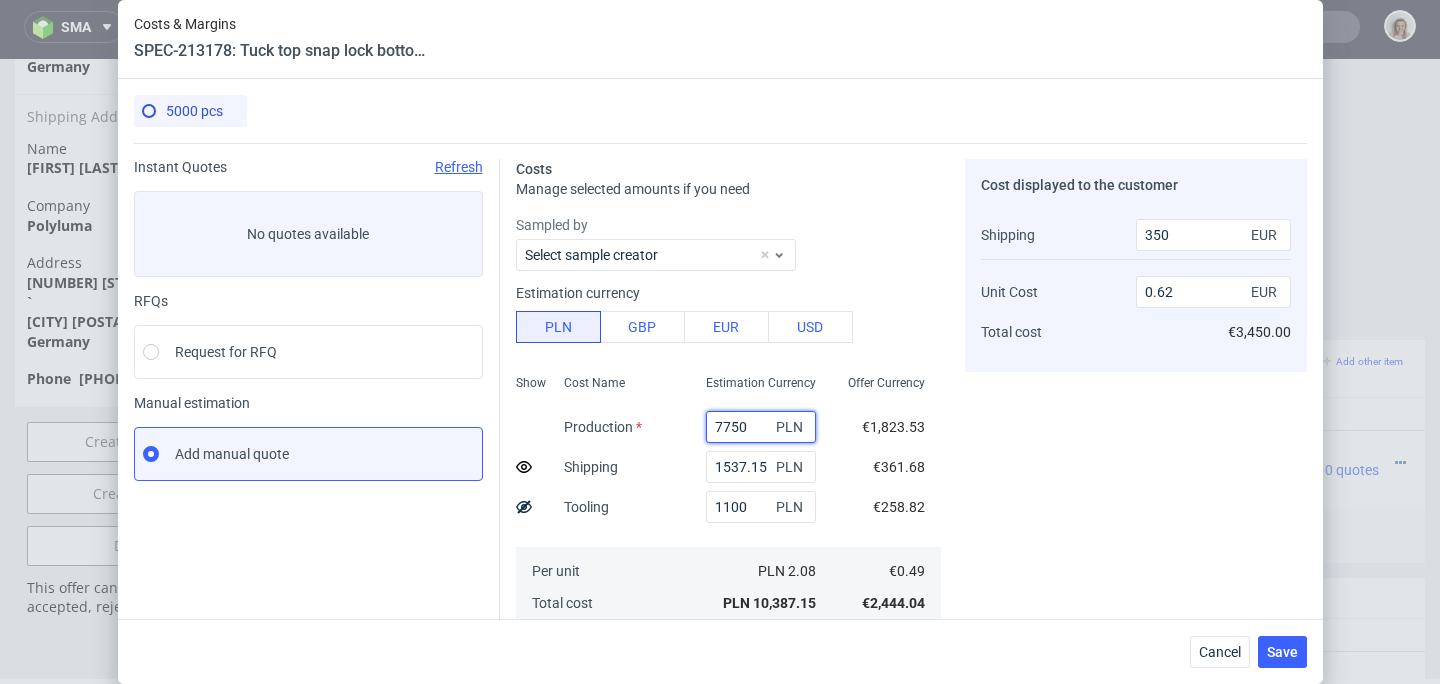 drag, startPoint x: 749, startPoint y: 424, endPoint x: 732, endPoint y: 424, distance: 17 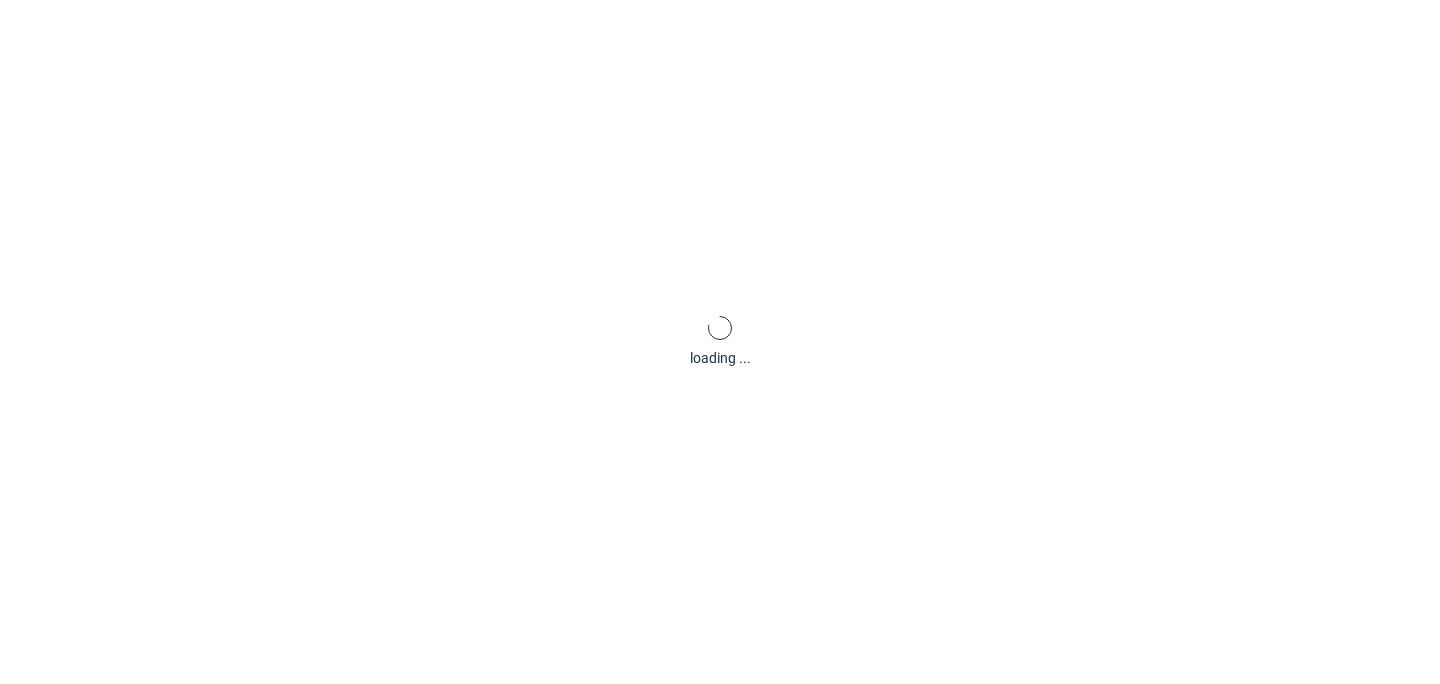 scroll, scrollTop: 0, scrollLeft: 0, axis: both 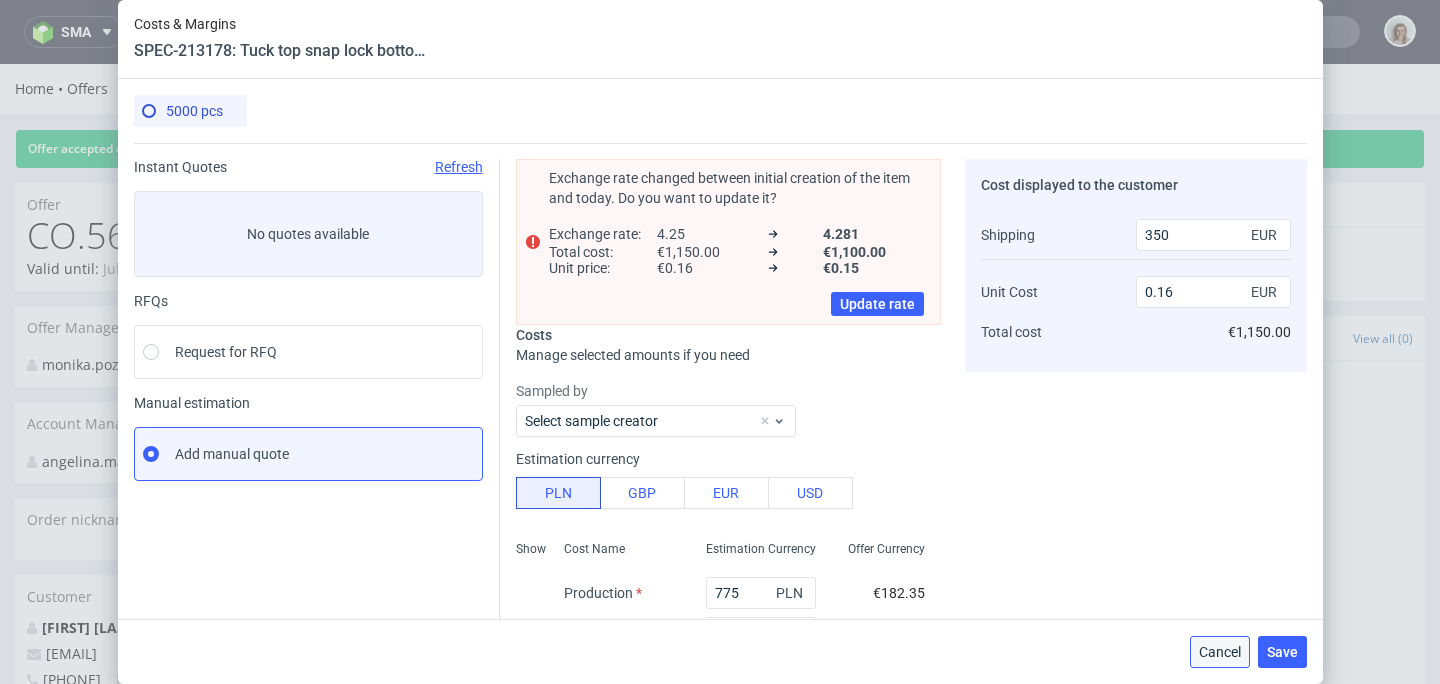 click on "Cancel" at bounding box center [1220, 652] 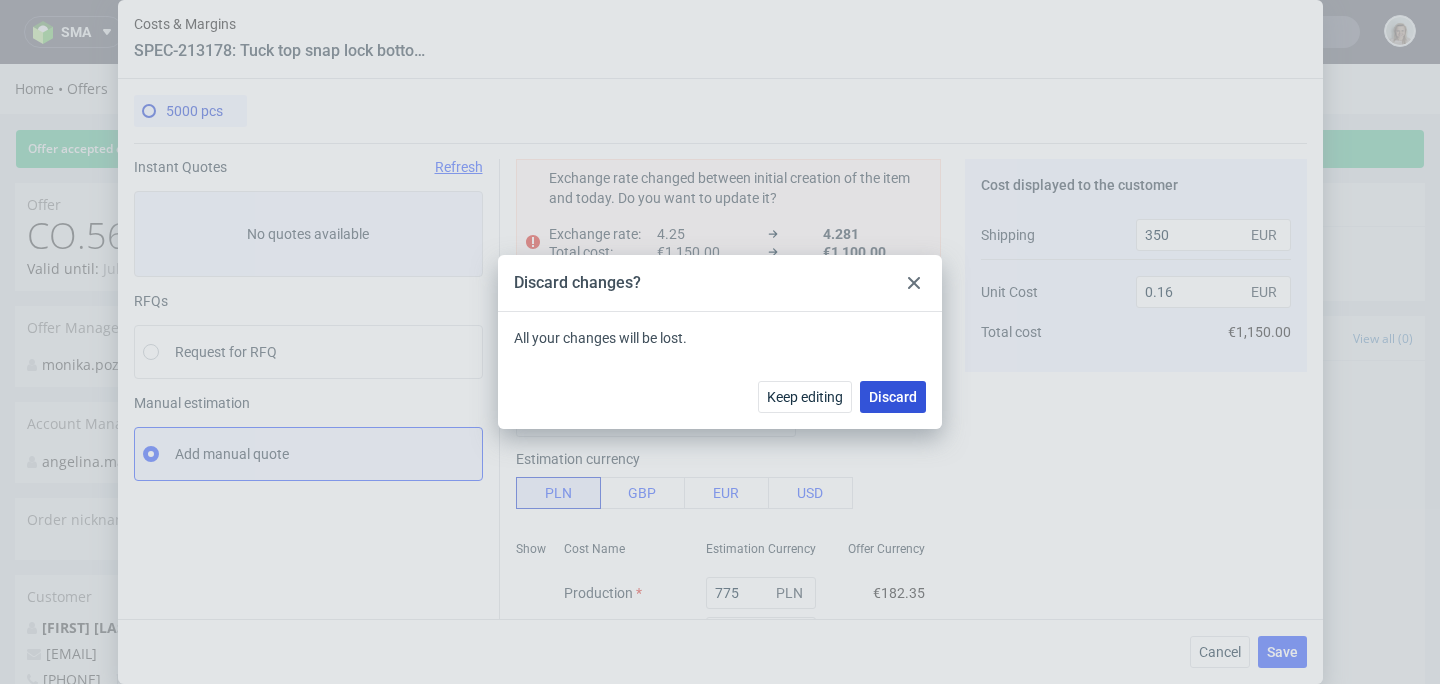 click on "Discard" at bounding box center [893, 397] 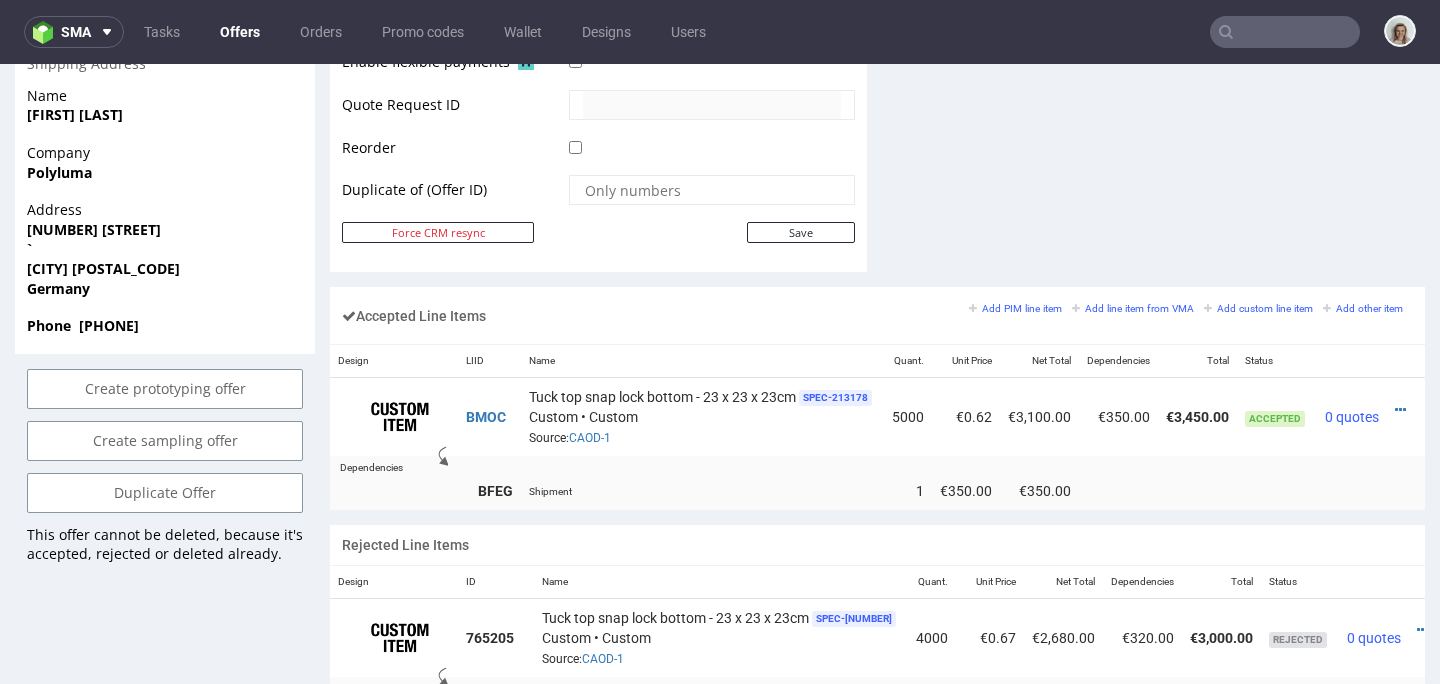 scroll, scrollTop: 1043, scrollLeft: 0, axis: vertical 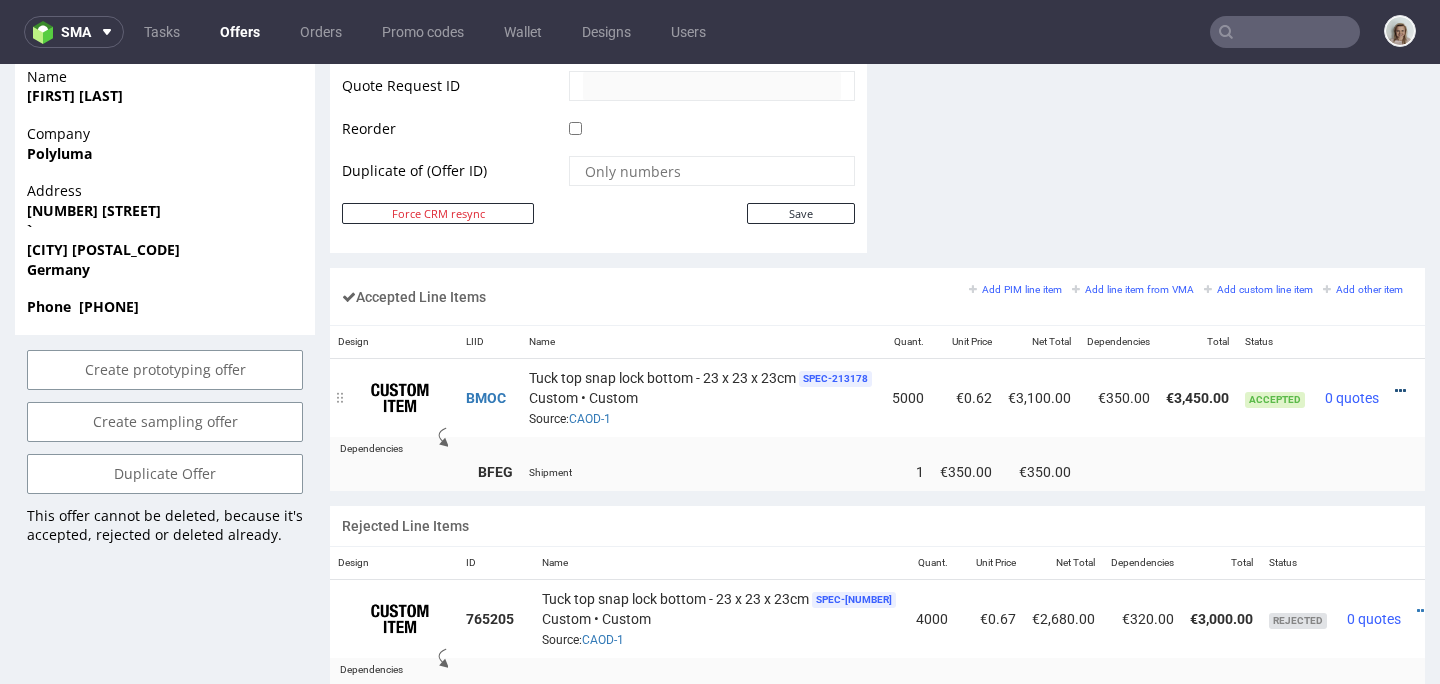 click at bounding box center [1400, 391] 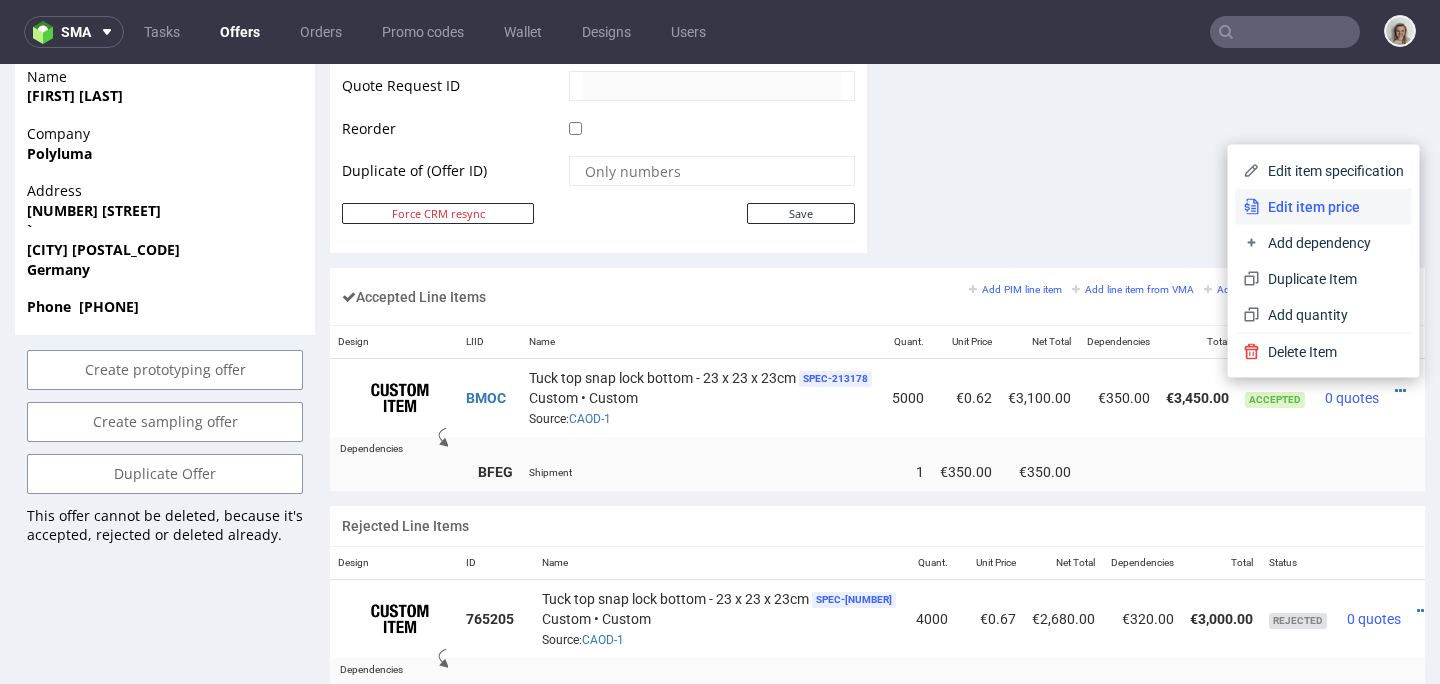 click on "Edit item price" at bounding box center (1332, 207) 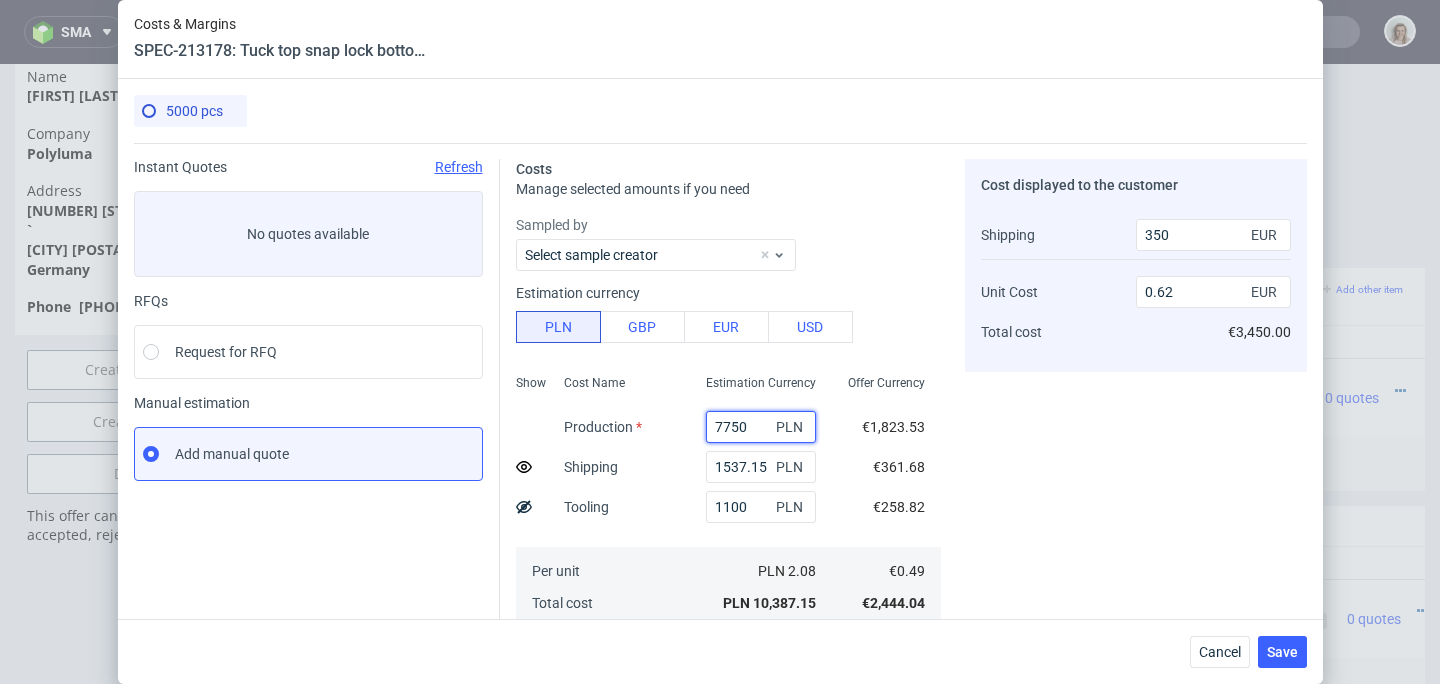 click on "7750" at bounding box center [761, 427] 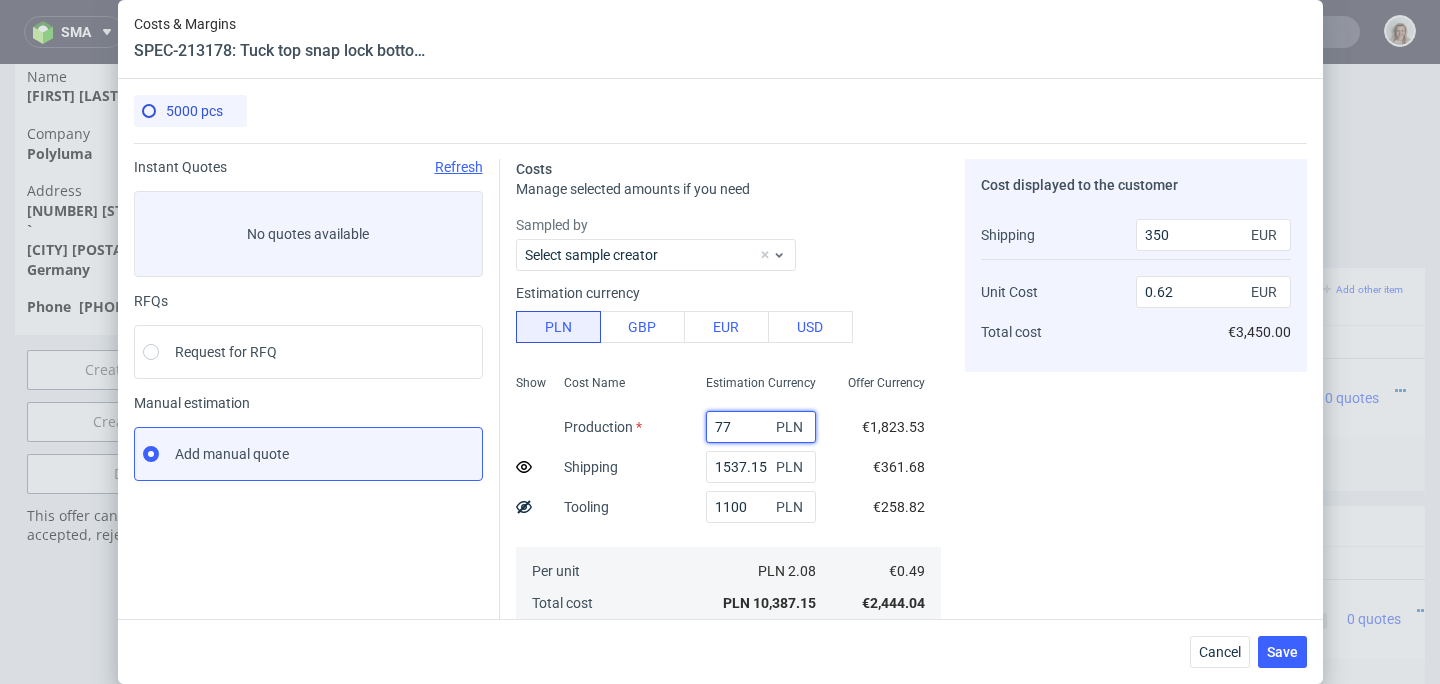 type on "7" 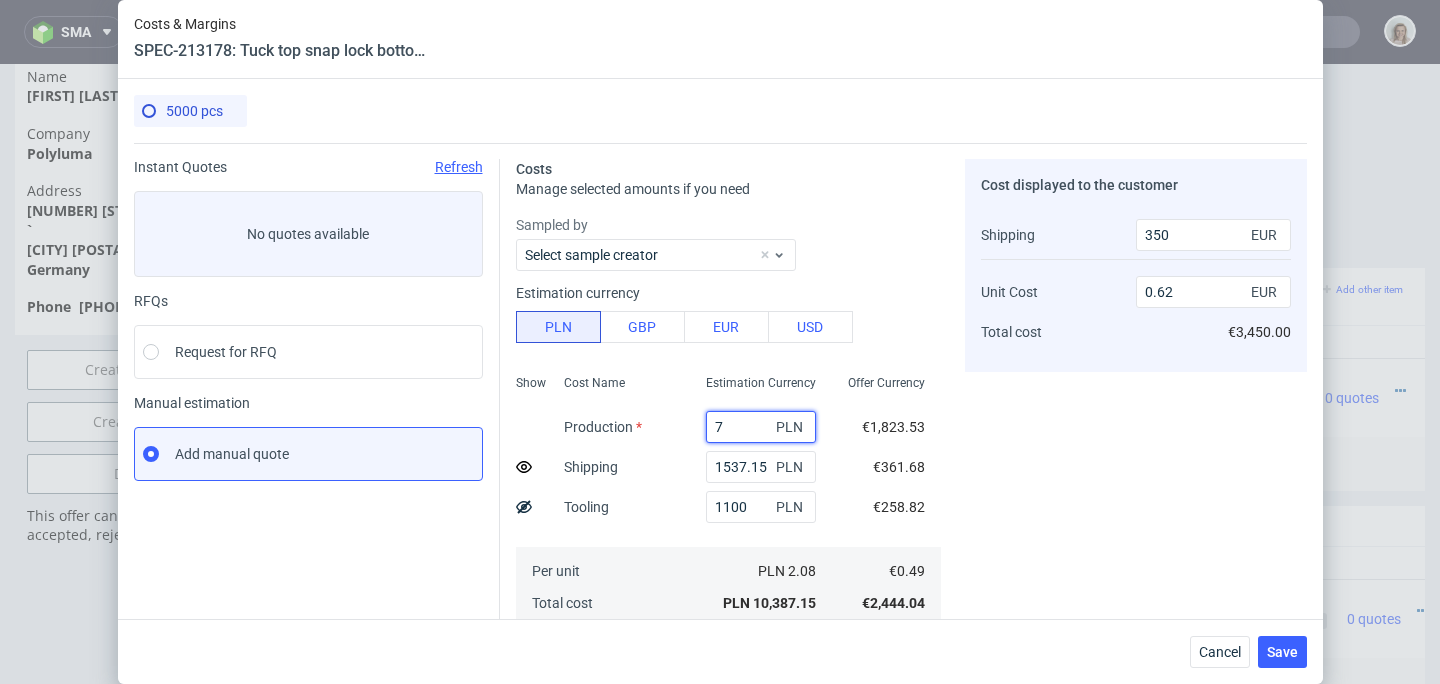 type on "0.1" 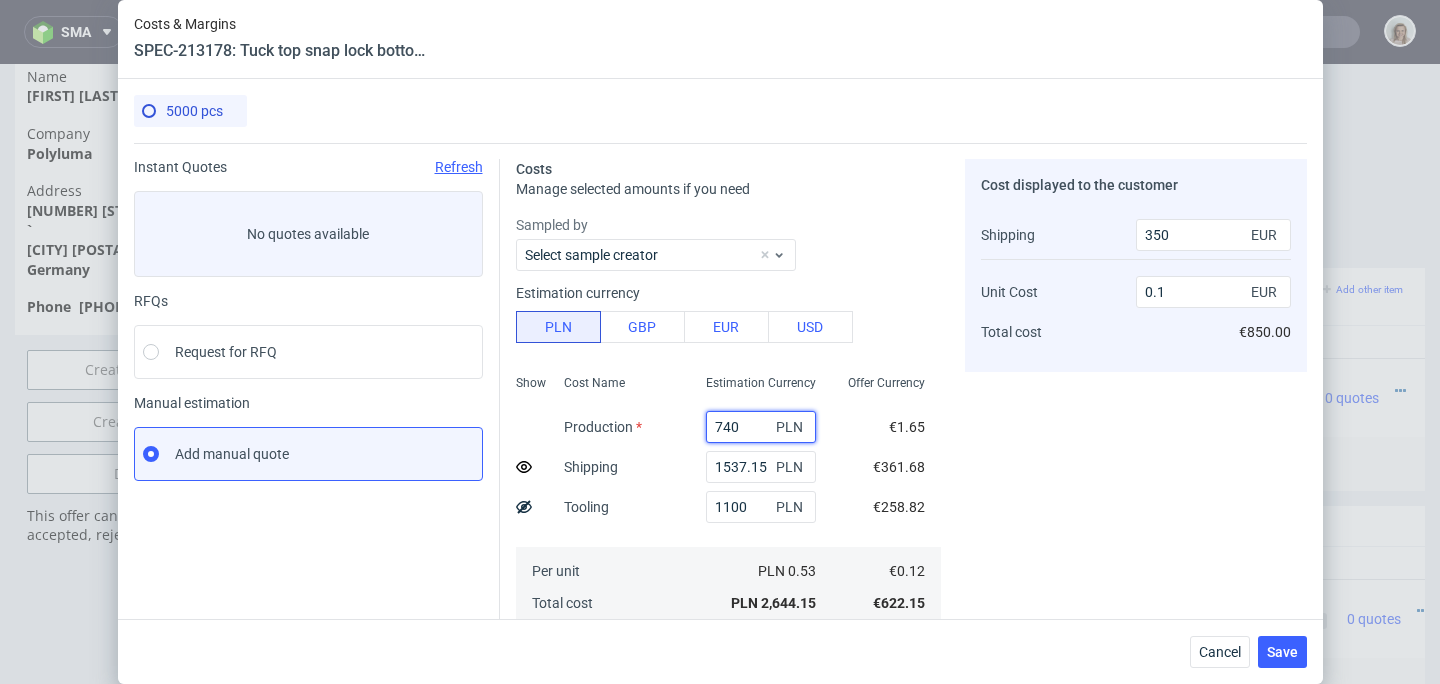 type on "7400" 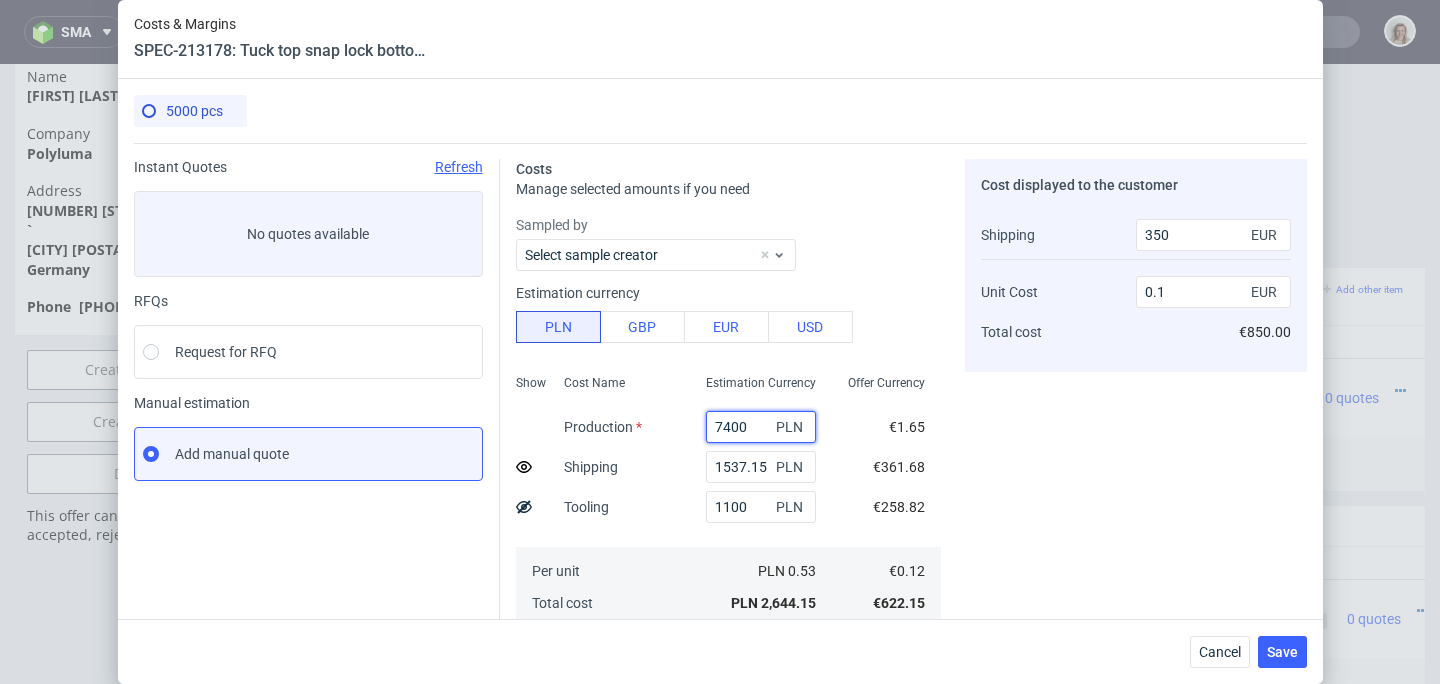 type on "0.6" 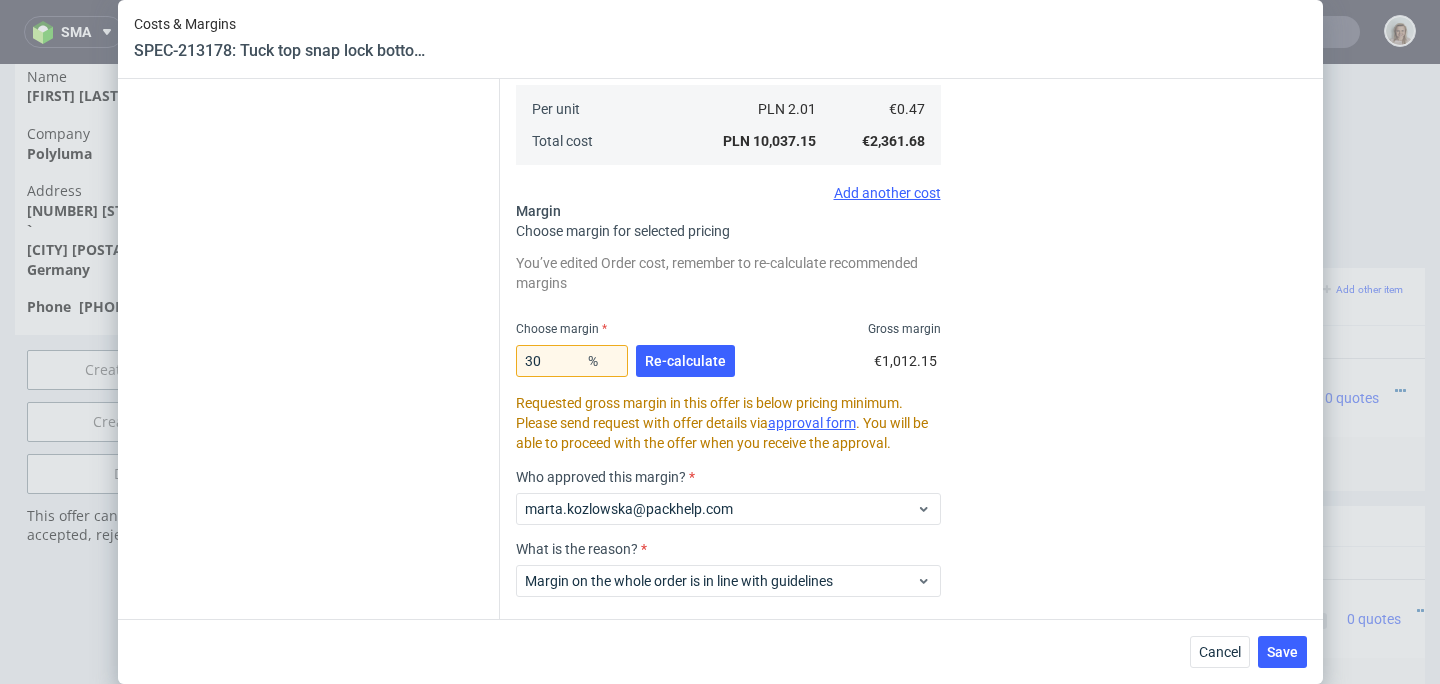 scroll, scrollTop: 476, scrollLeft: 0, axis: vertical 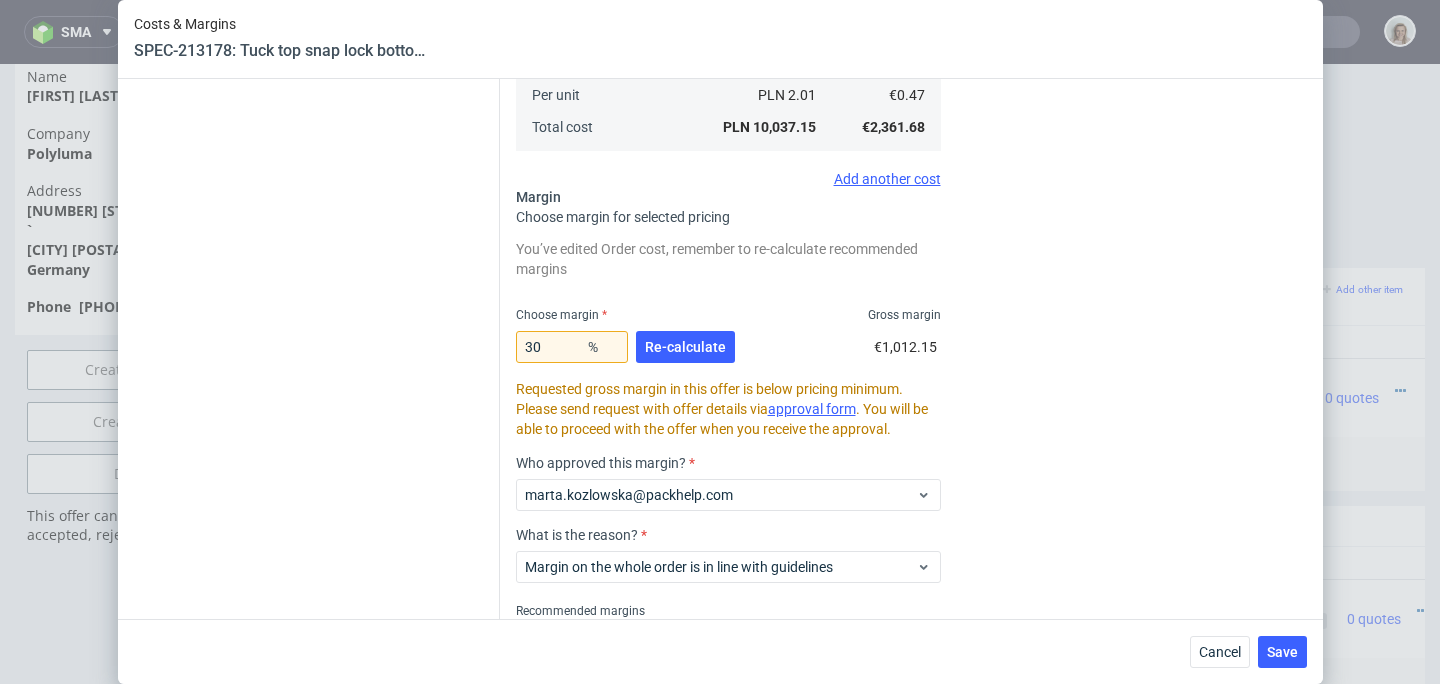 type on "7400" 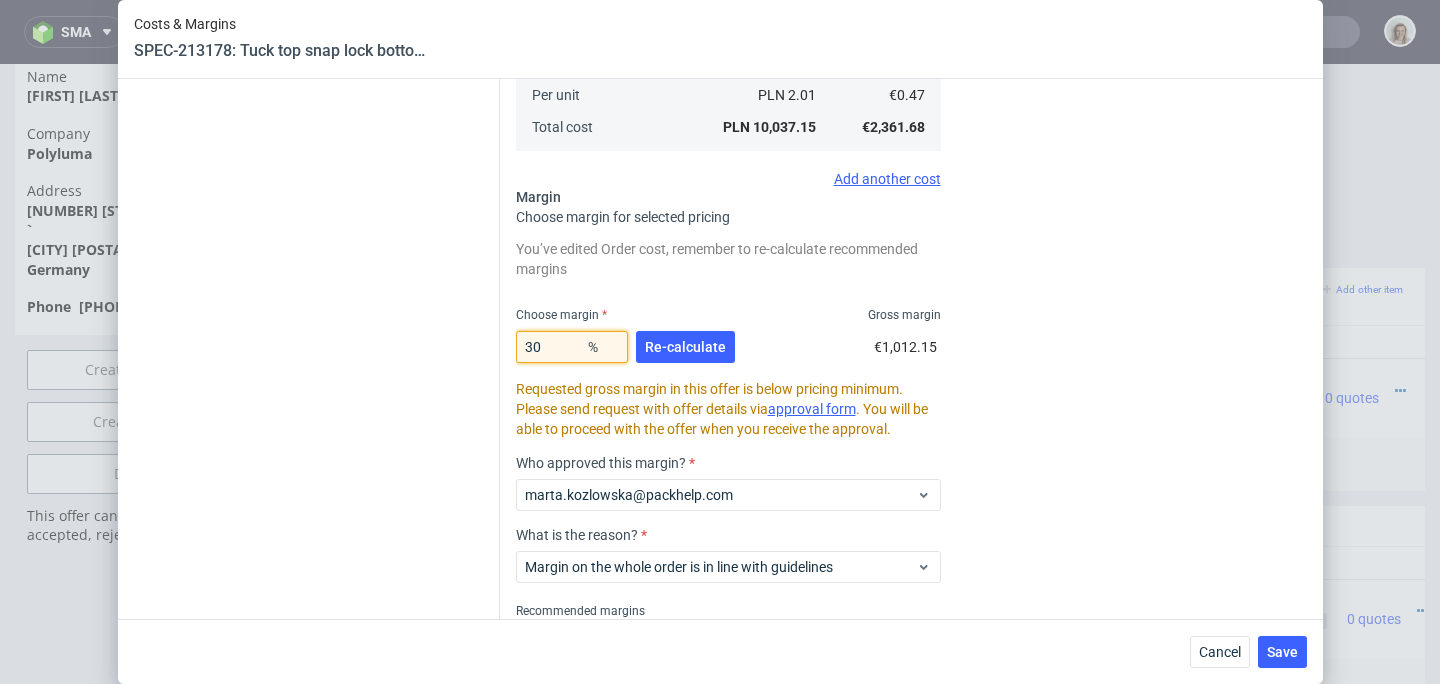 click on "30" at bounding box center [572, 347] 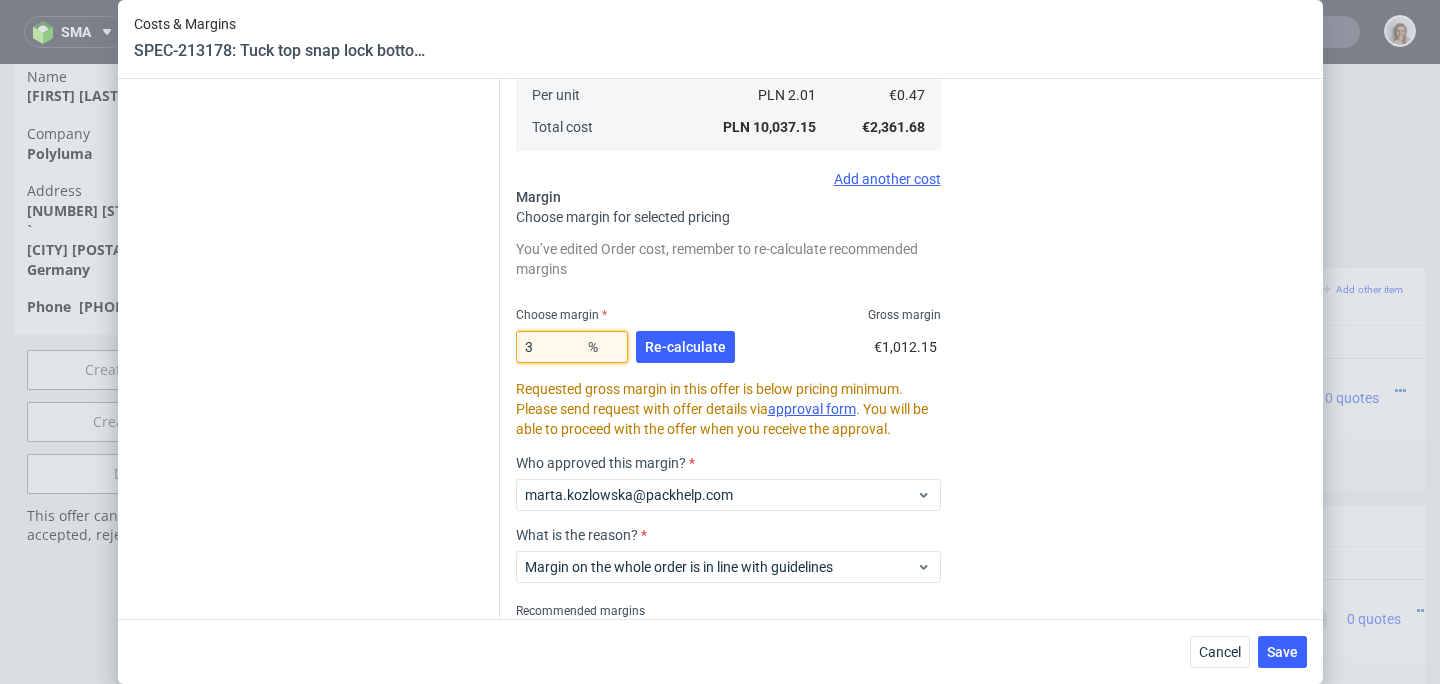 type on "32" 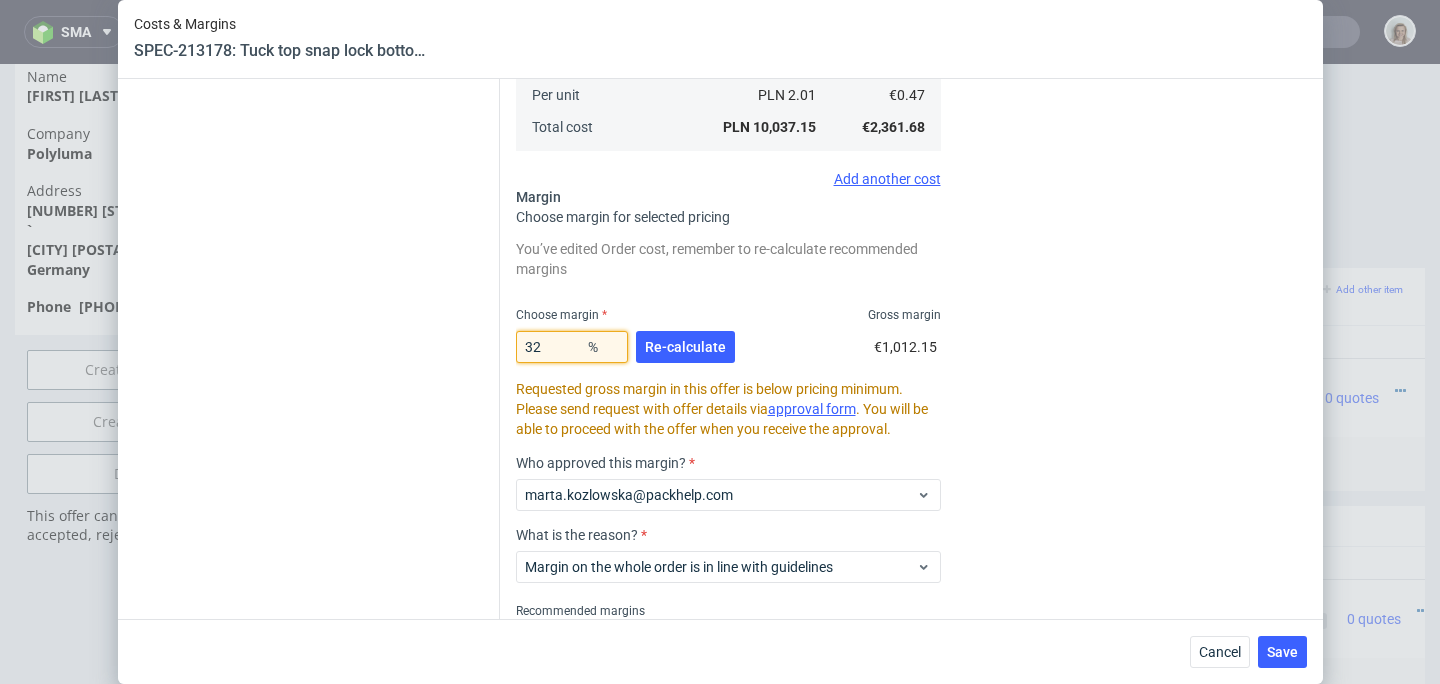 type on "0.62" 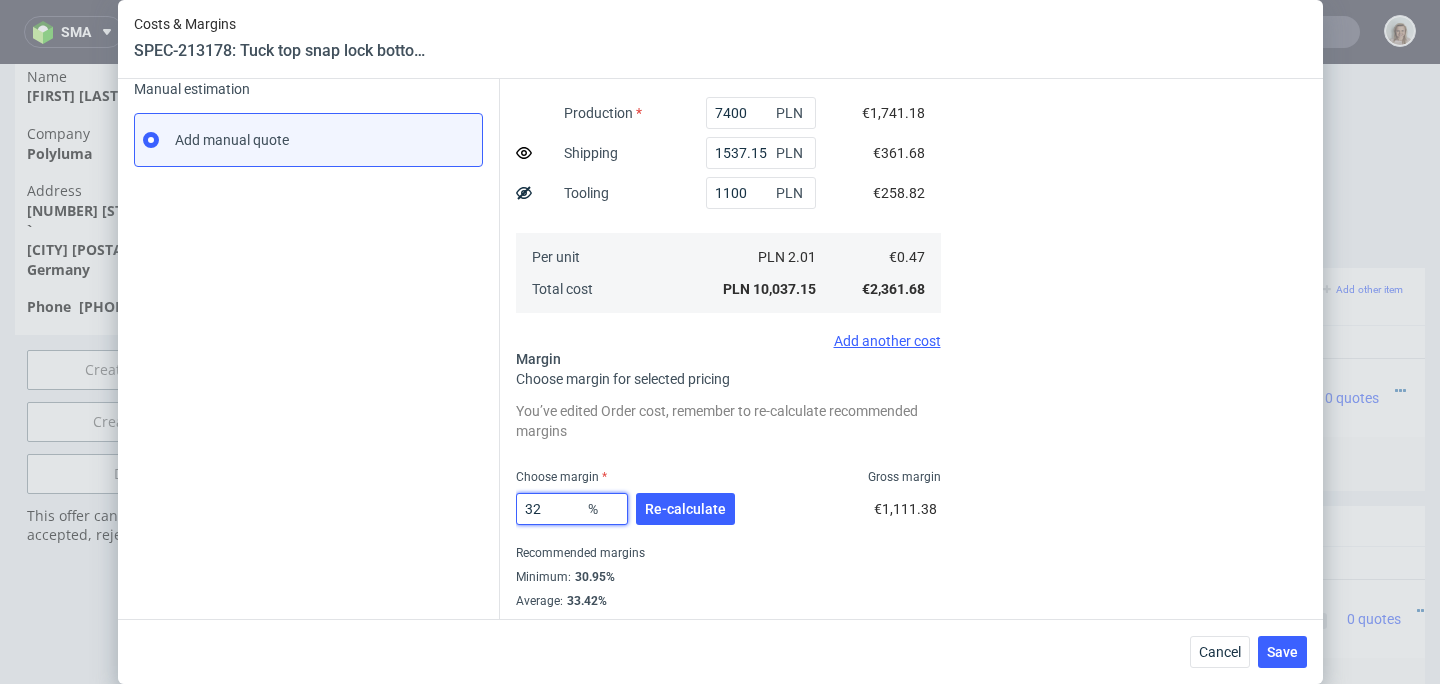 scroll, scrollTop: 344, scrollLeft: 0, axis: vertical 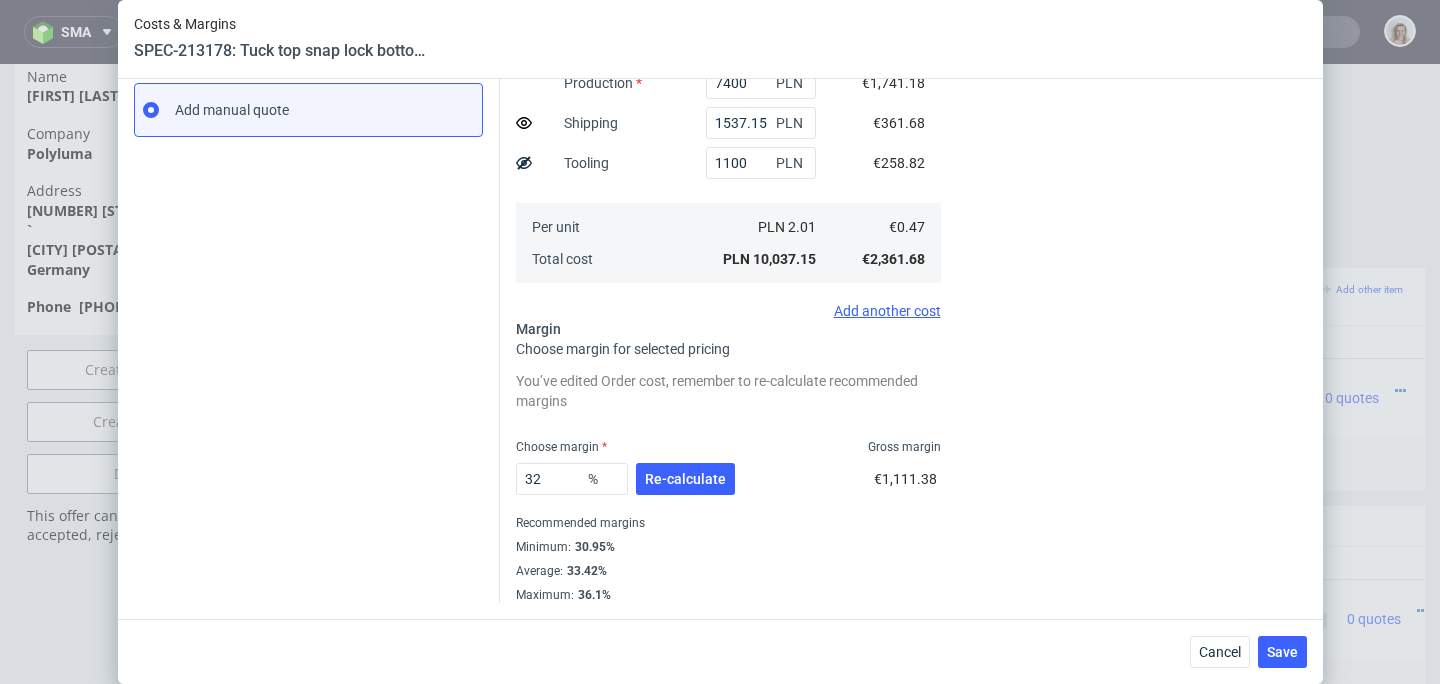 click on "Instant Quotes Refresh No quotes available RFQs Request for RFQ Manual estimation Add manual quote" at bounding box center [317, 209] 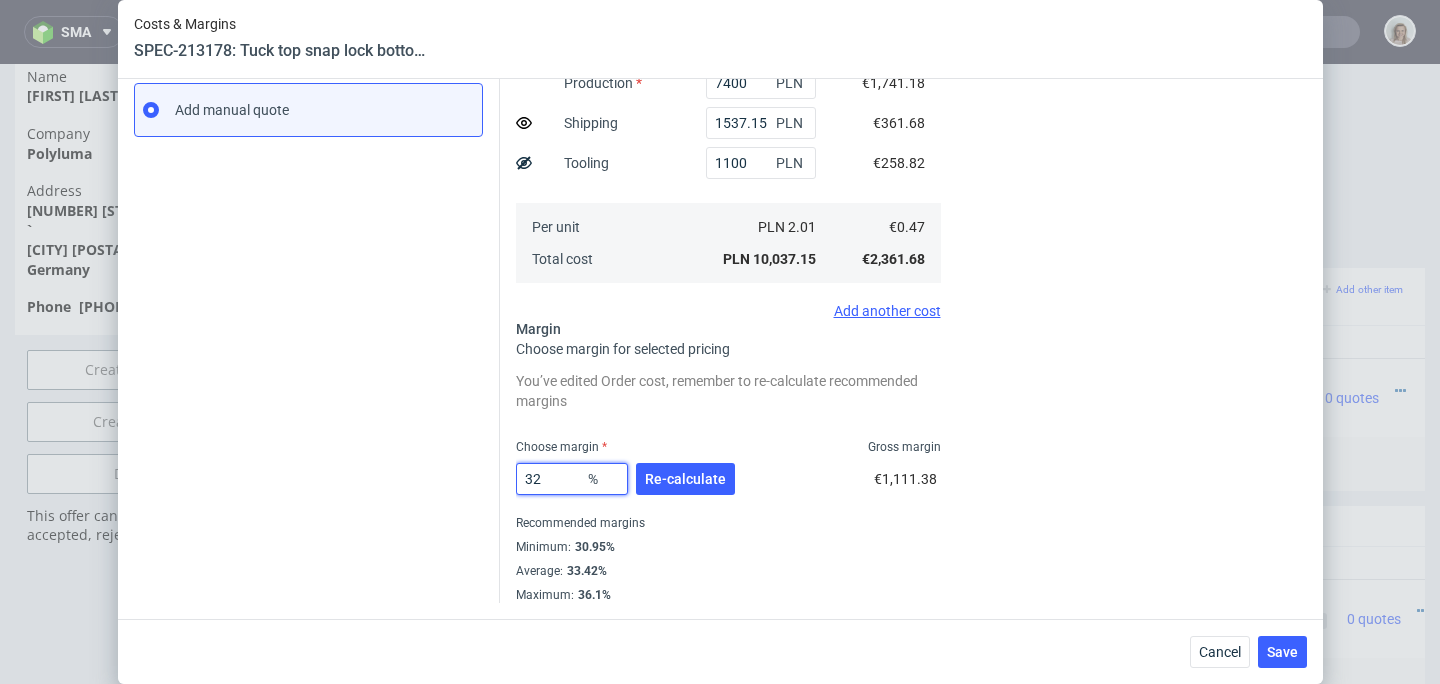 click on "32" at bounding box center [572, 479] 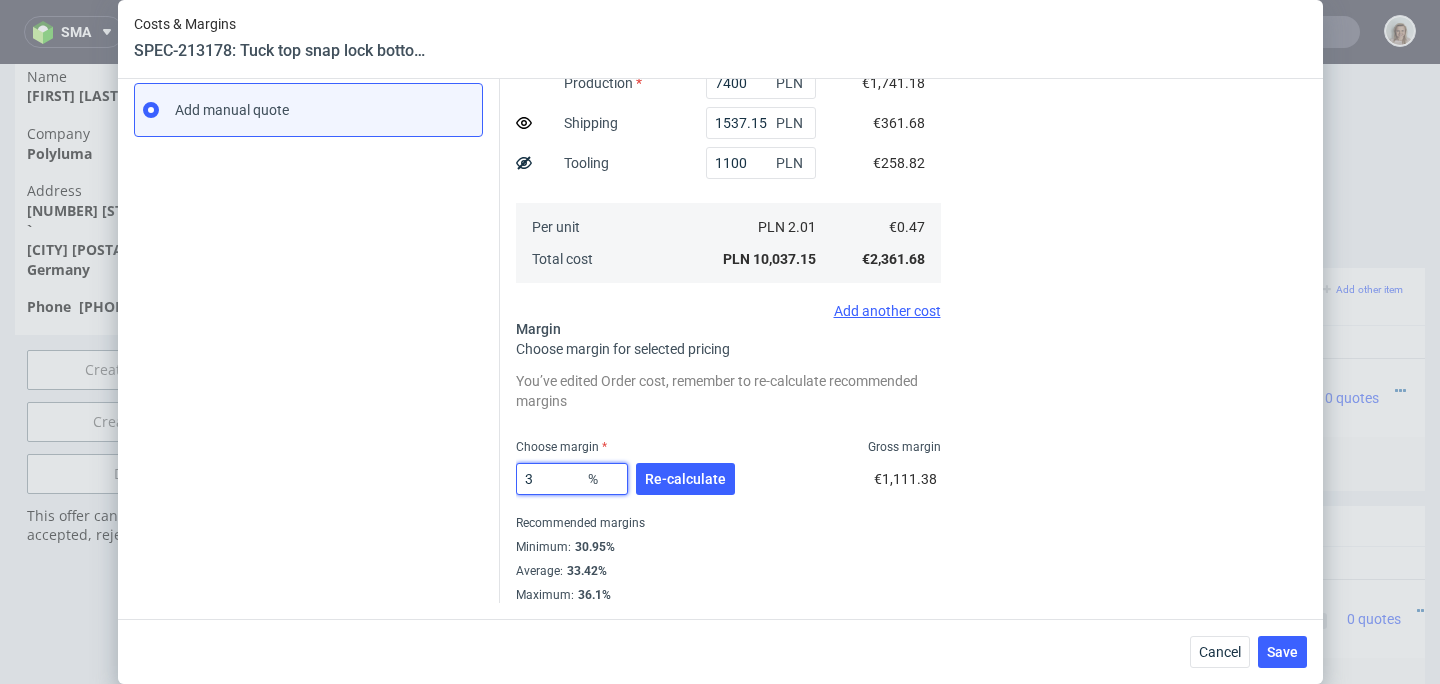 type on "33" 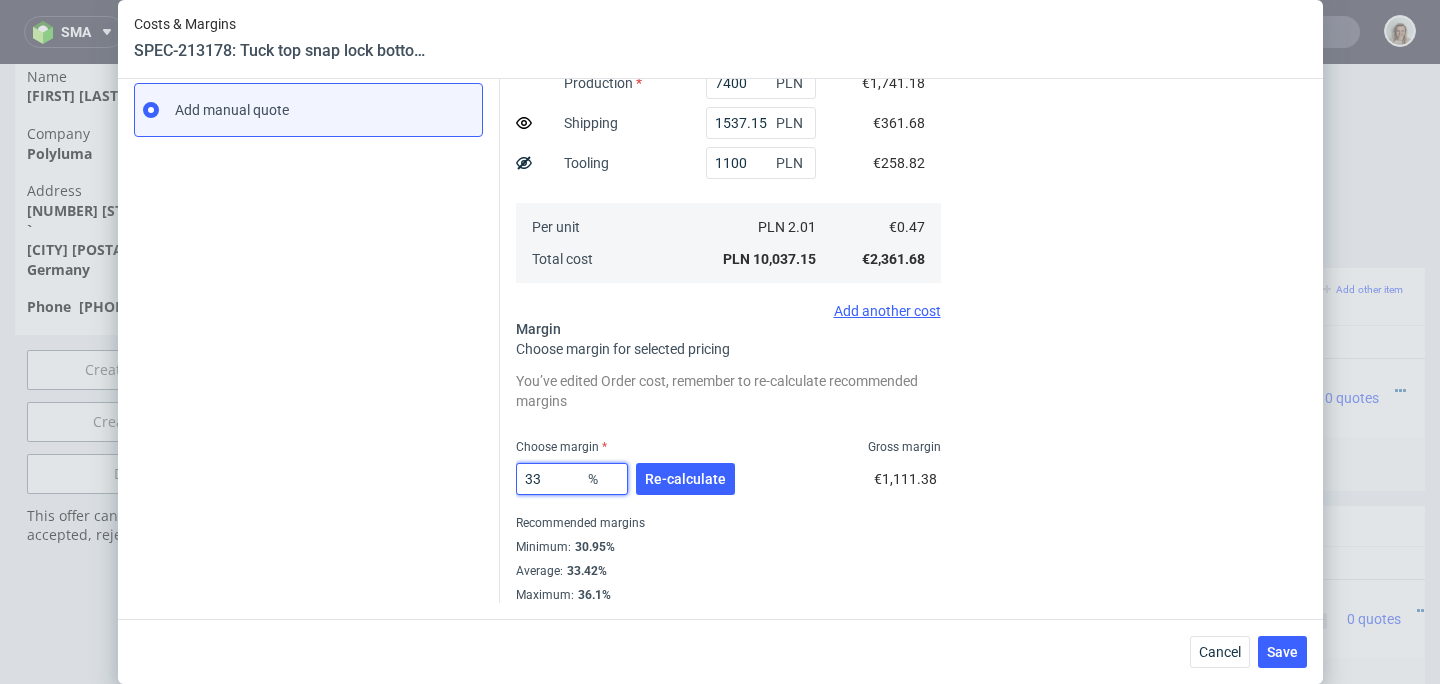 type on "0.63" 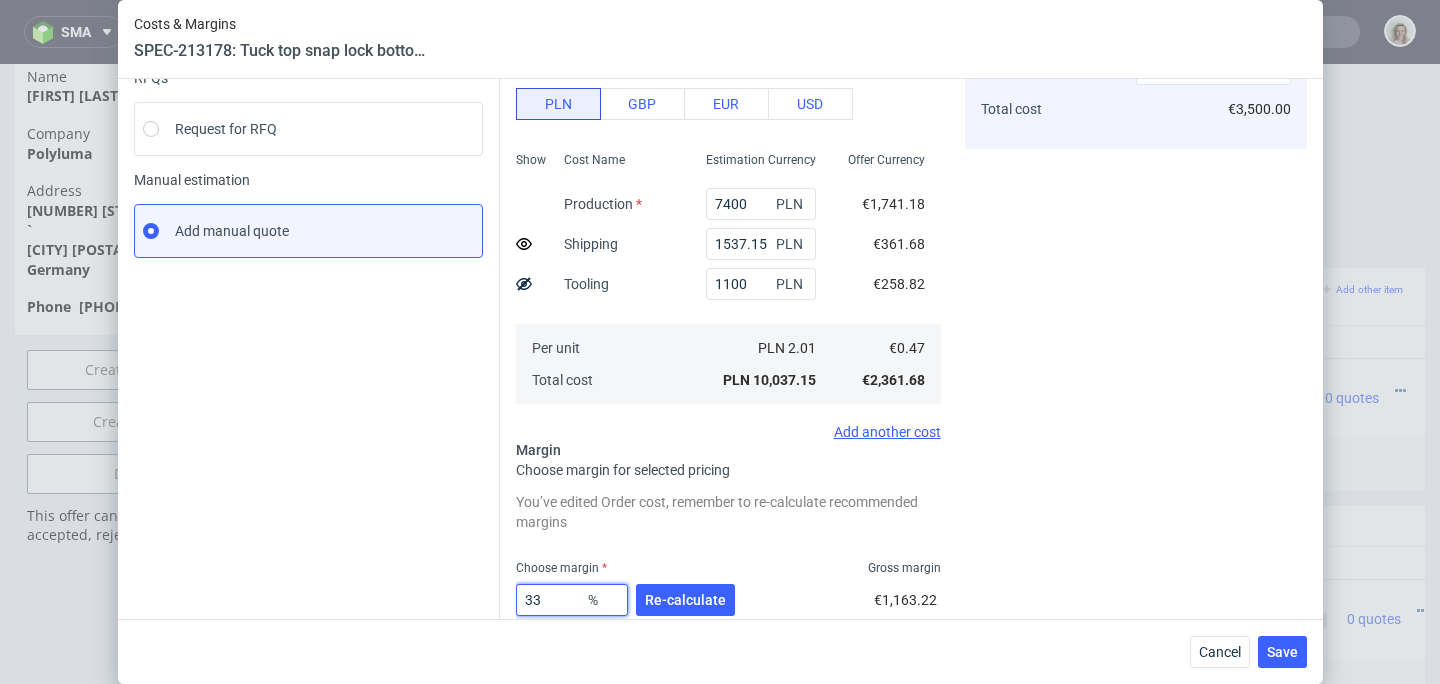 scroll, scrollTop: 344, scrollLeft: 0, axis: vertical 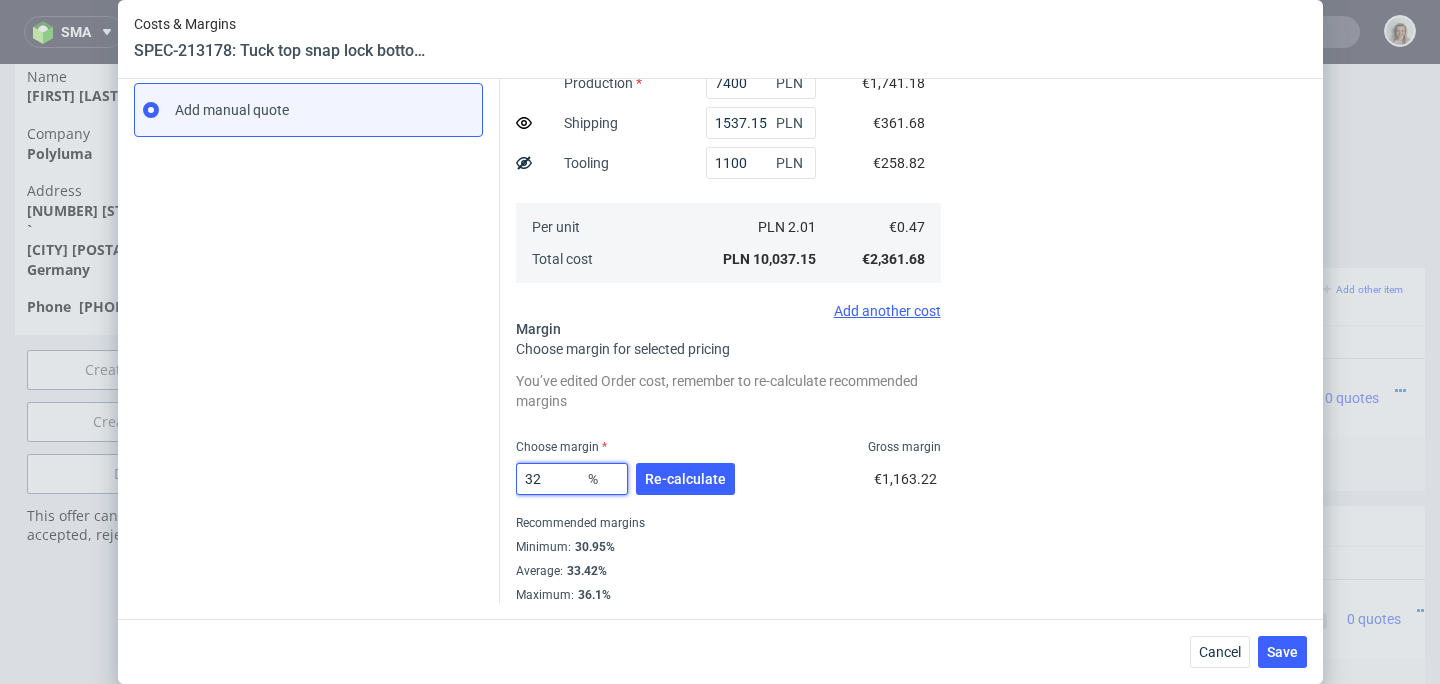 type on "325" 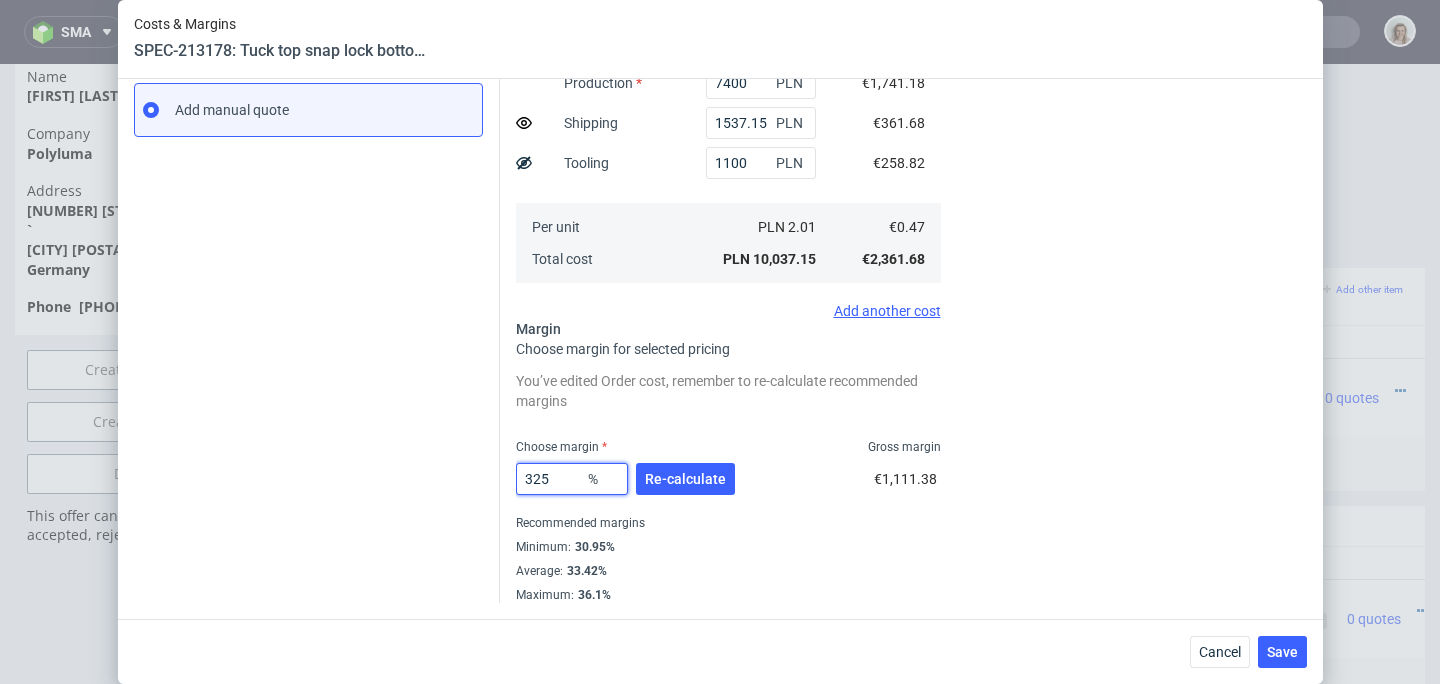 type on "-0.28" 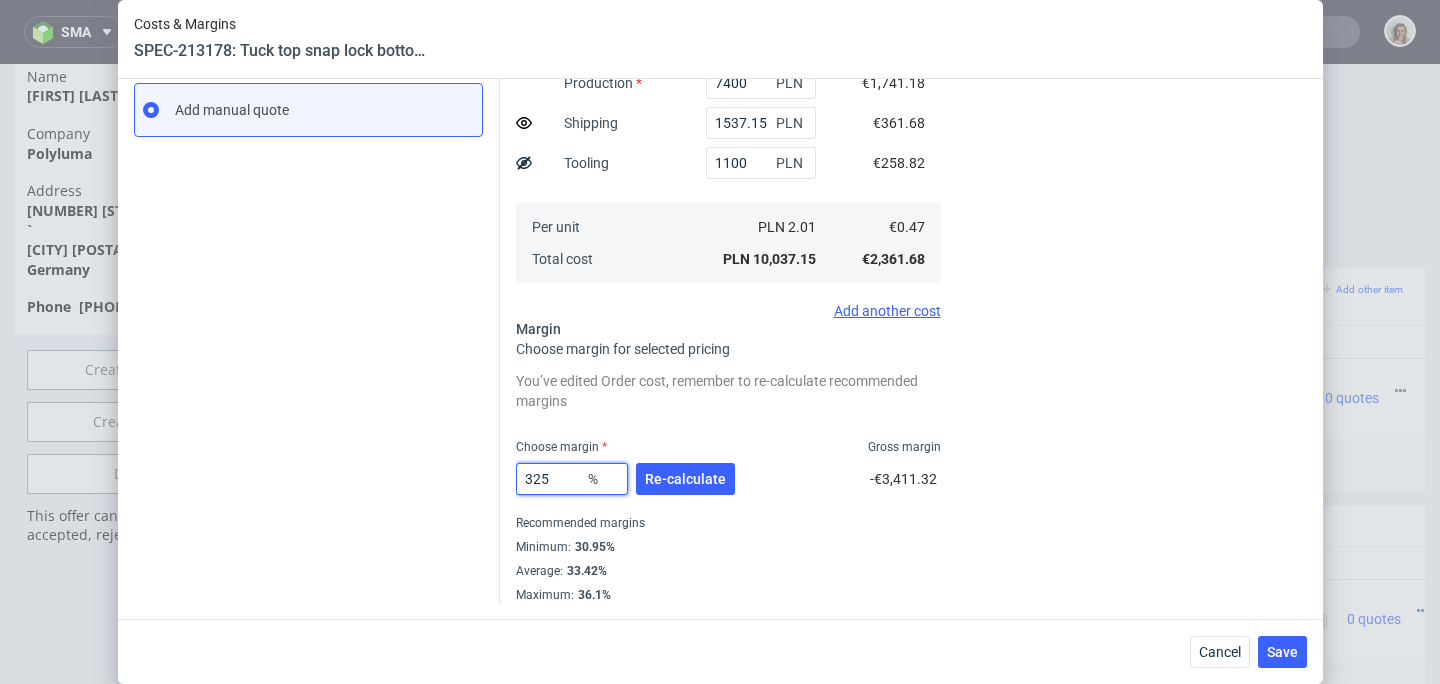 type on "32.5" 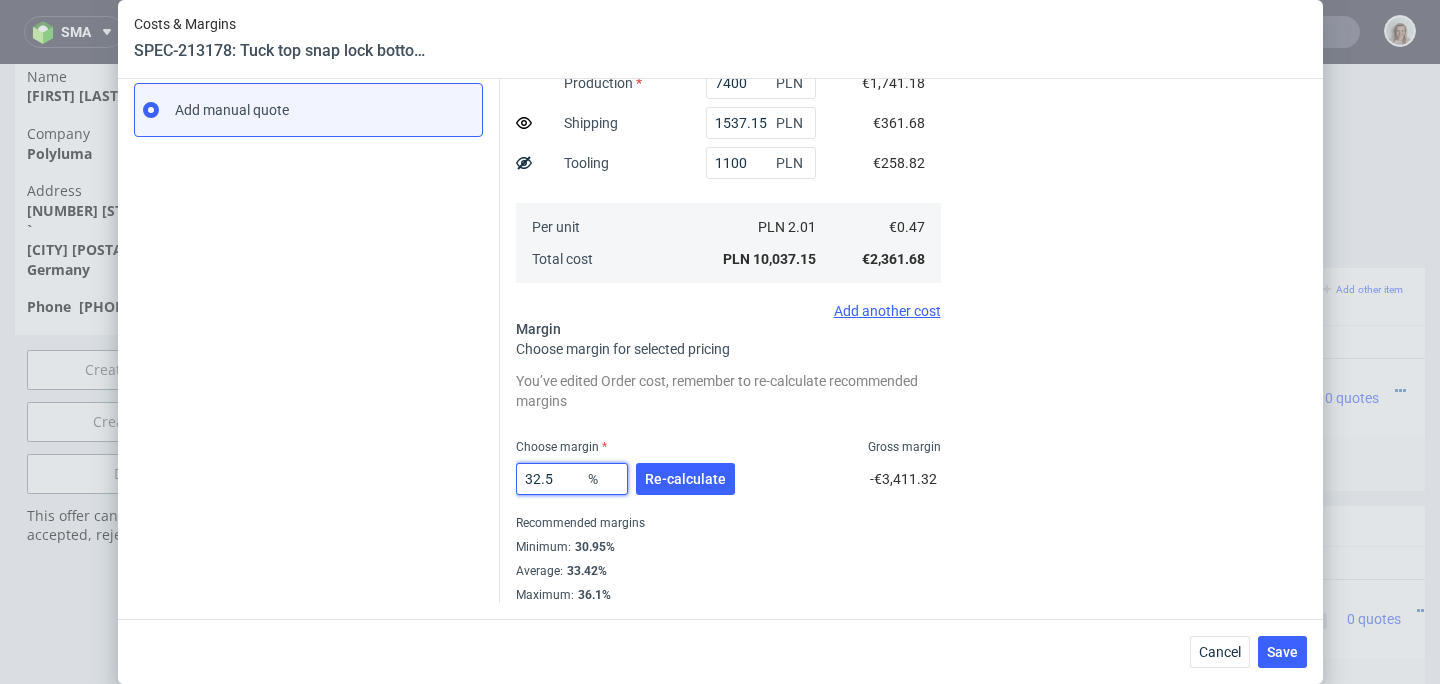 type on "0.63" 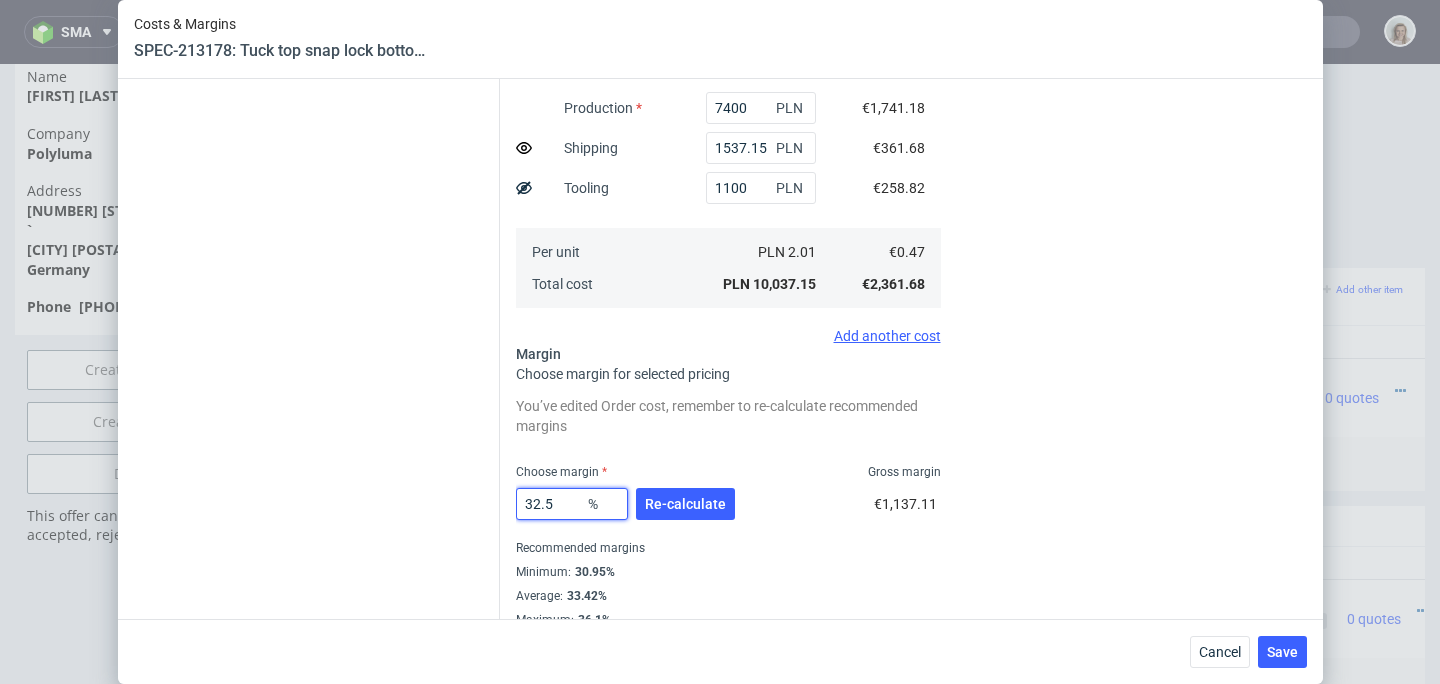 scroll, scrollTop: 510, scrollLeft: 0, axis: vertical 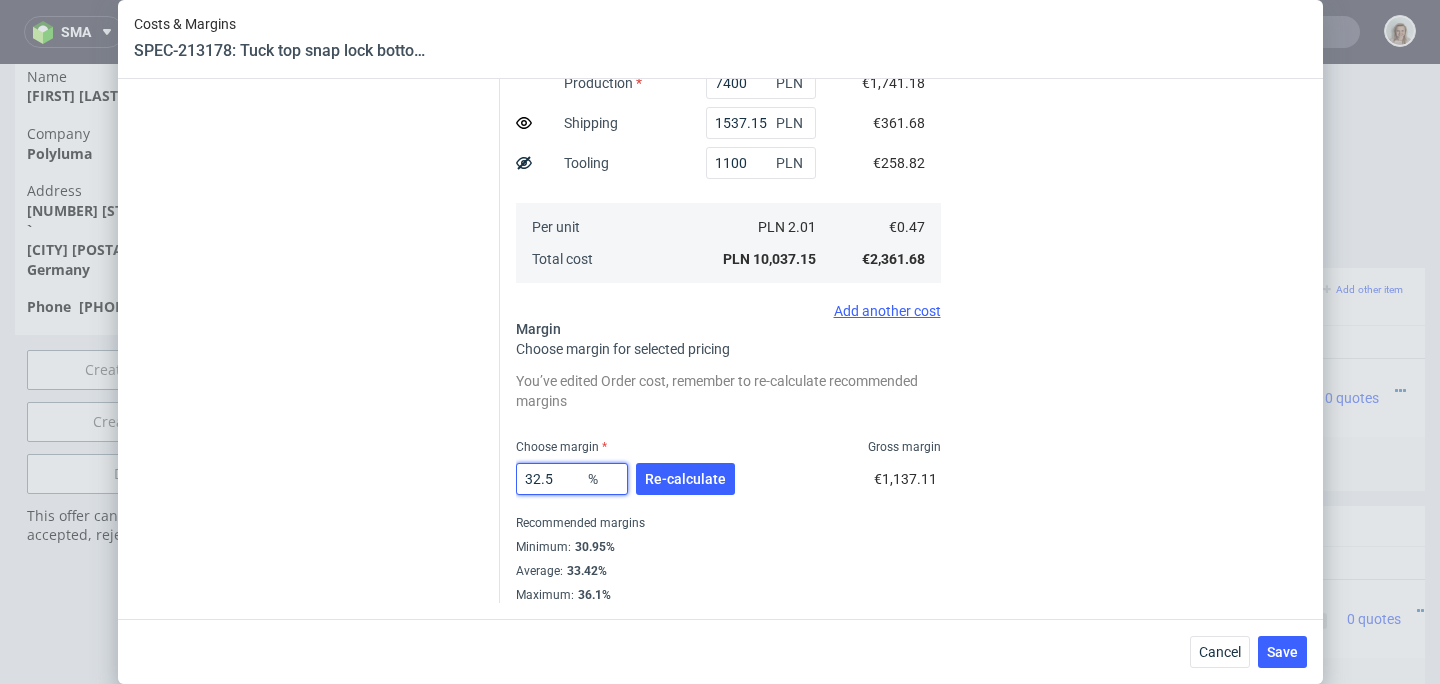 click on "32.5" at bounding box center (572, 479) 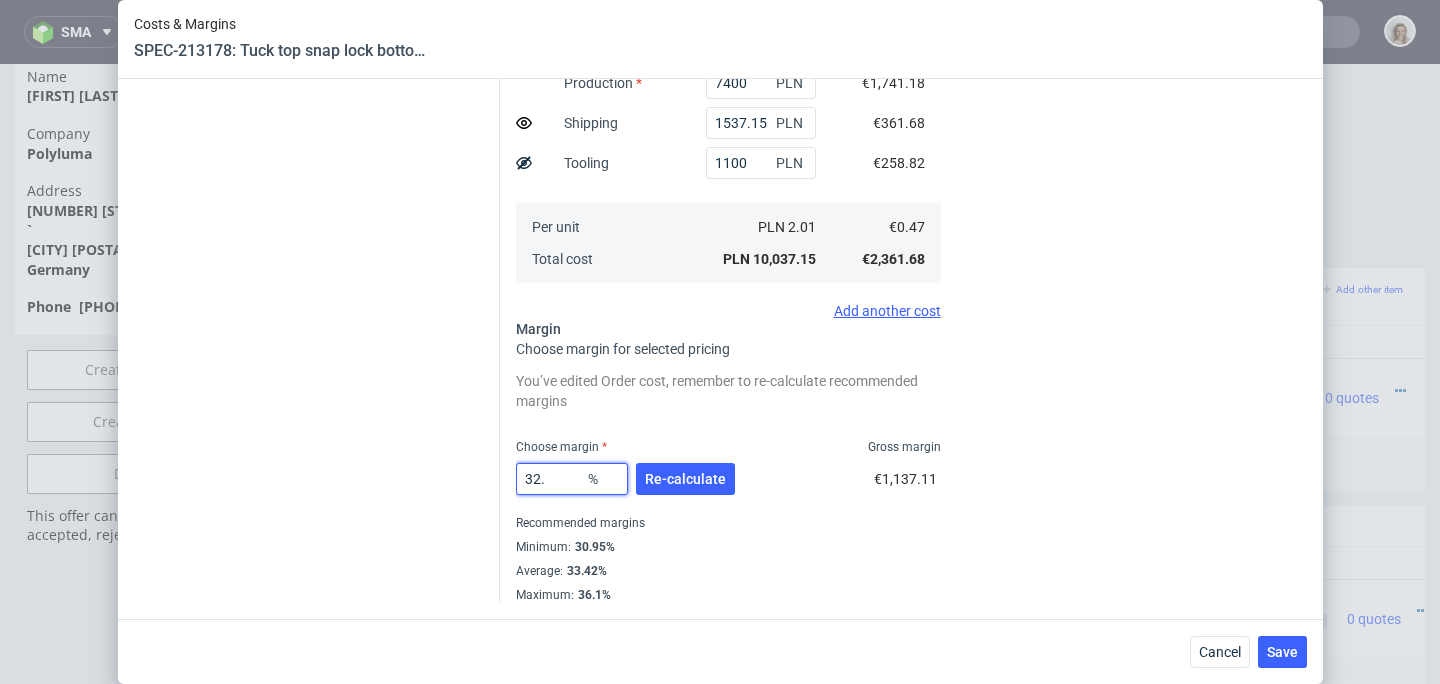type on "32" 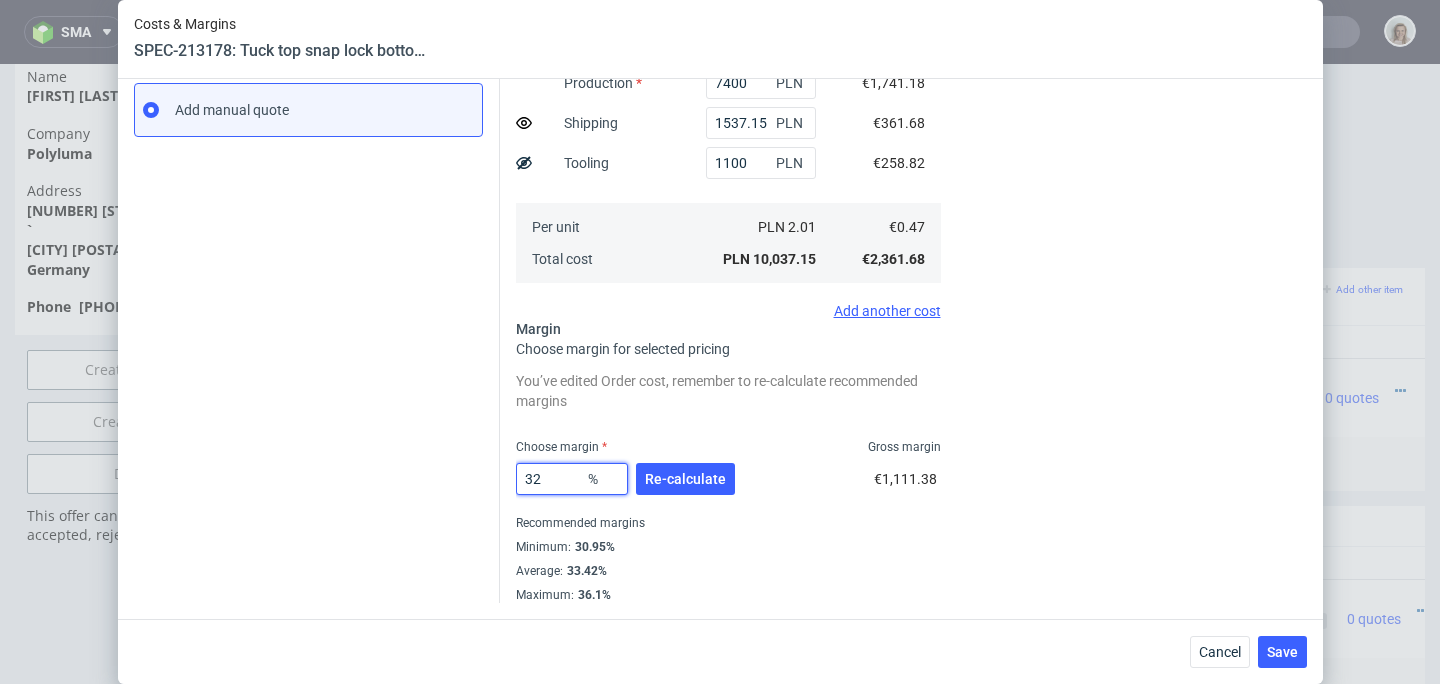 scroll, scrollTop: 344, scrollLeft: 0, axis: vertical 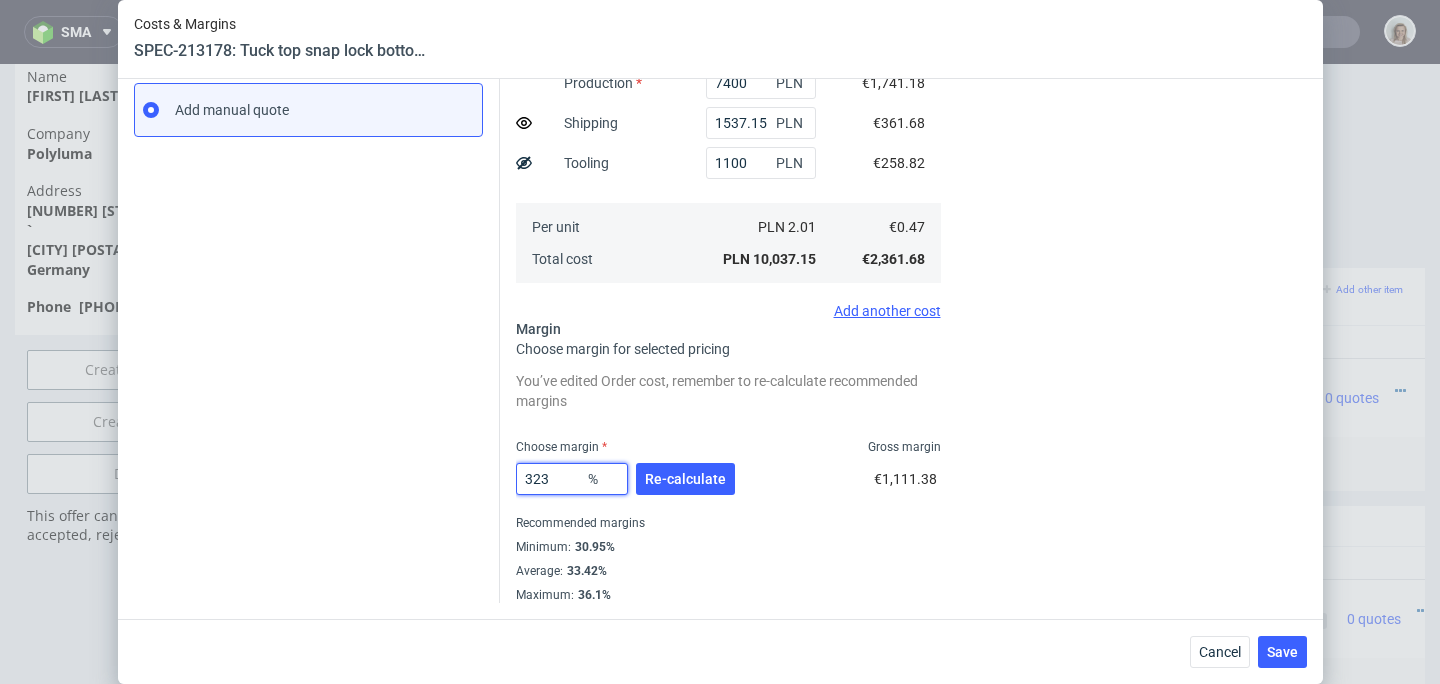 type on "-0.29" 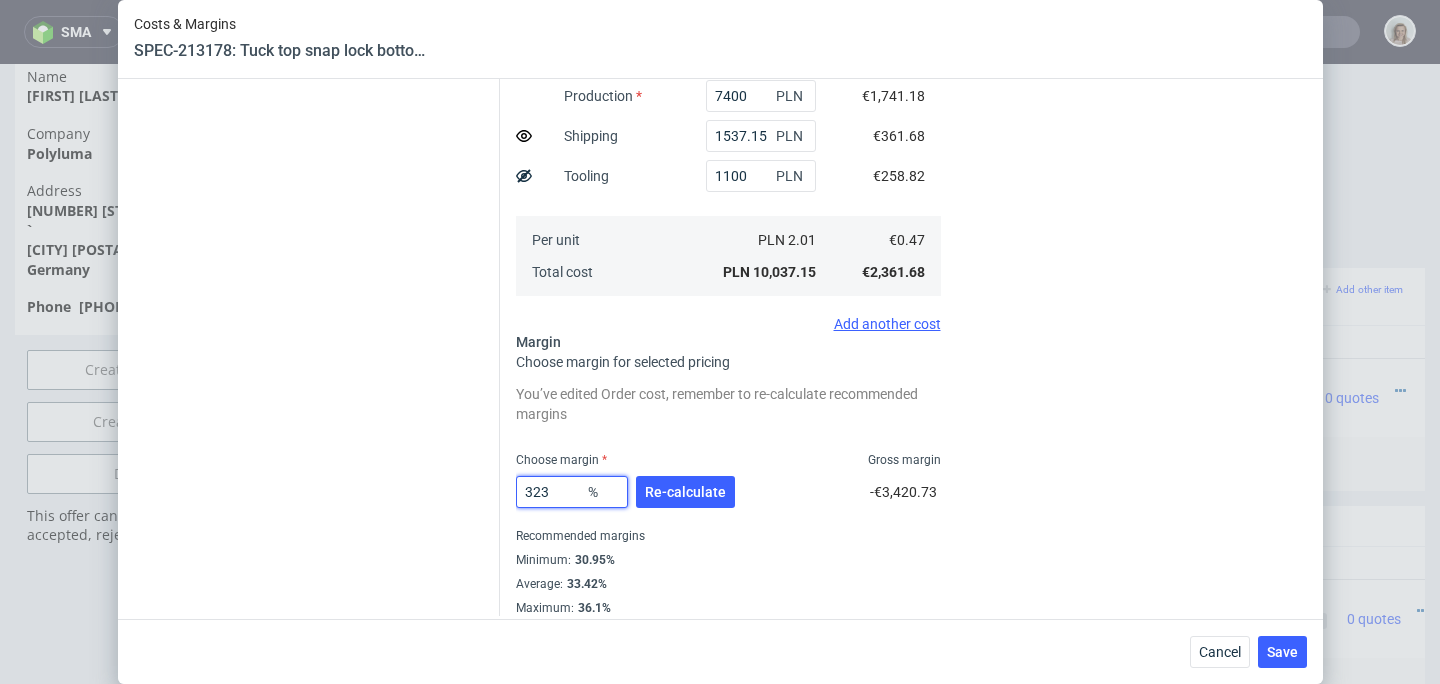 scroll, scrollTop: 496, scrollLeft: 0, axis: vertical 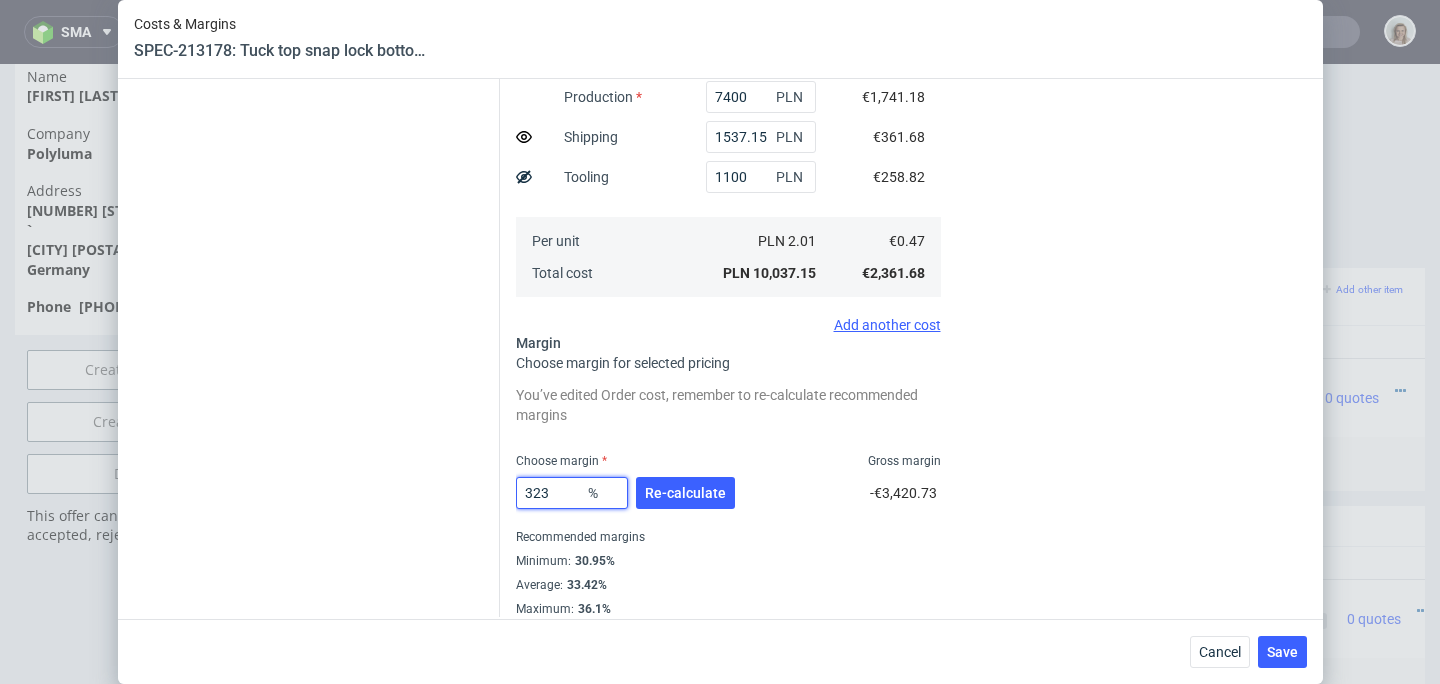 type on "32.3" 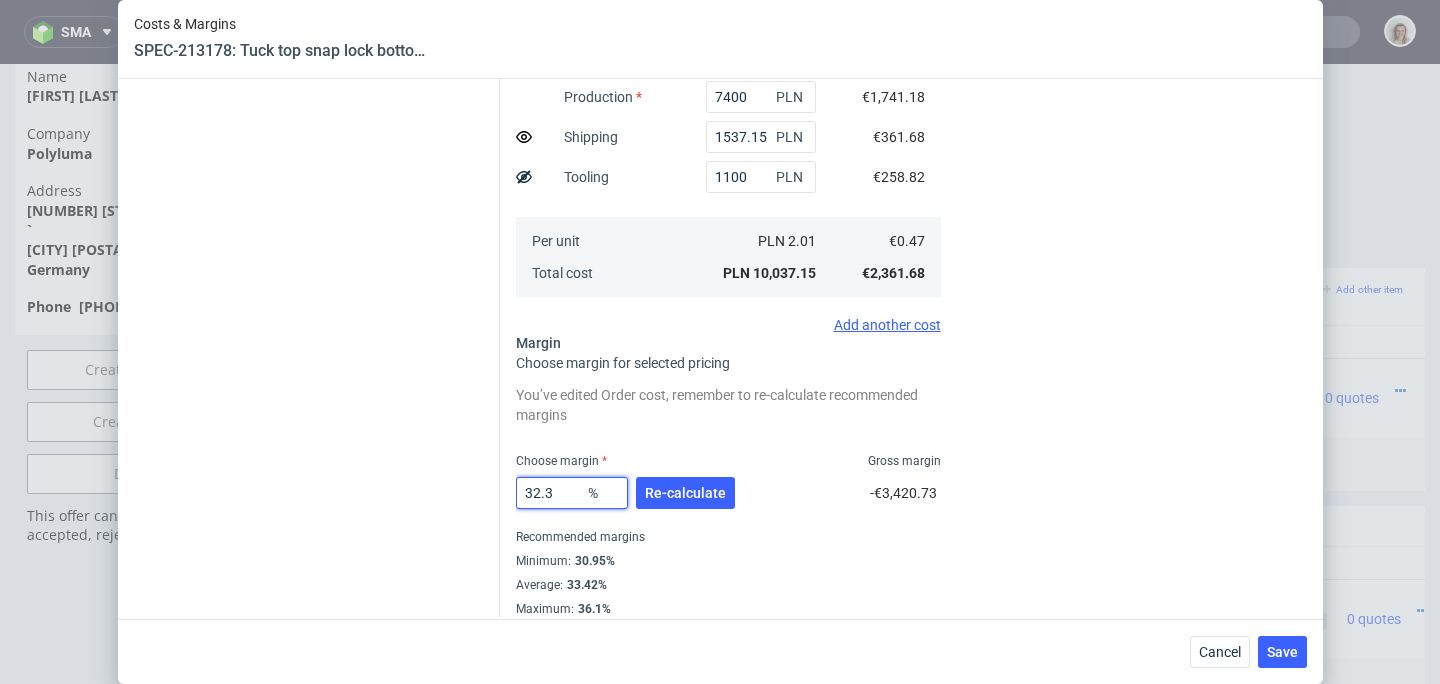 type on "0.62" 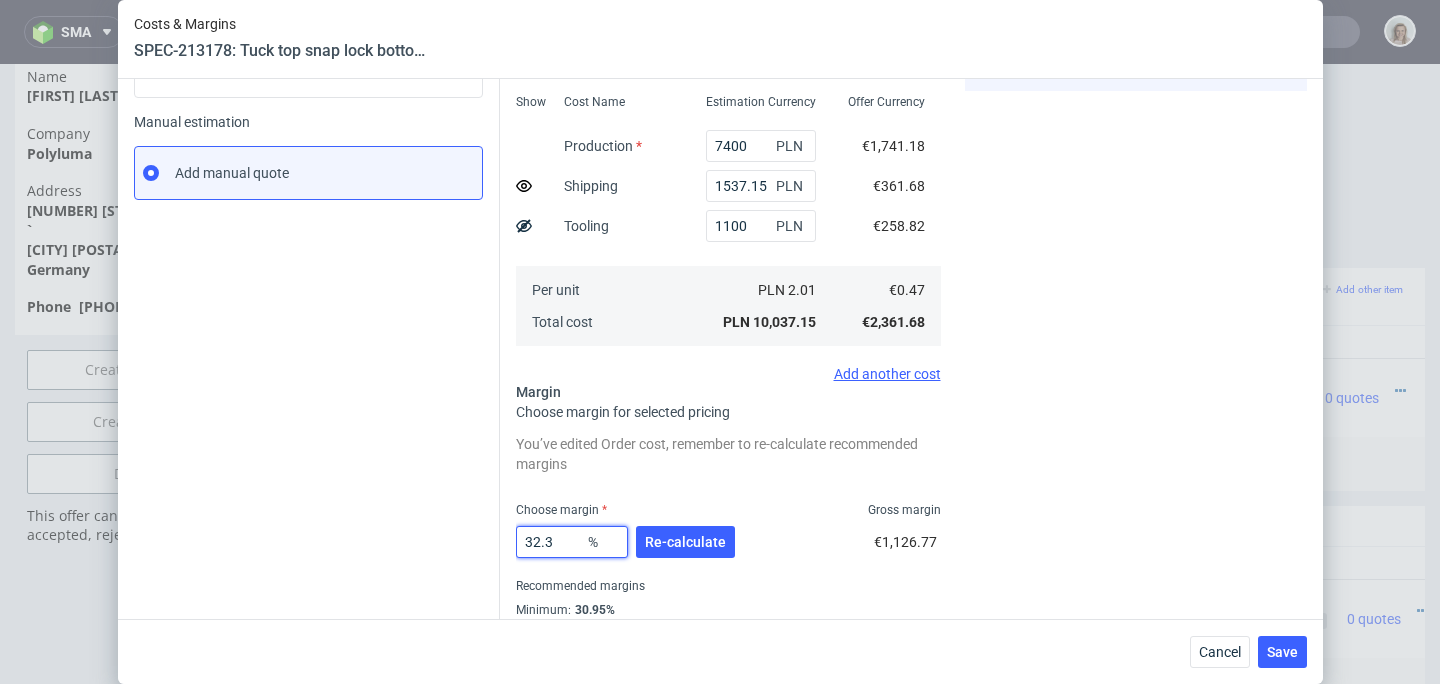 scroll, scrollTop: 344, scrollLeft: 0, axis: vertical 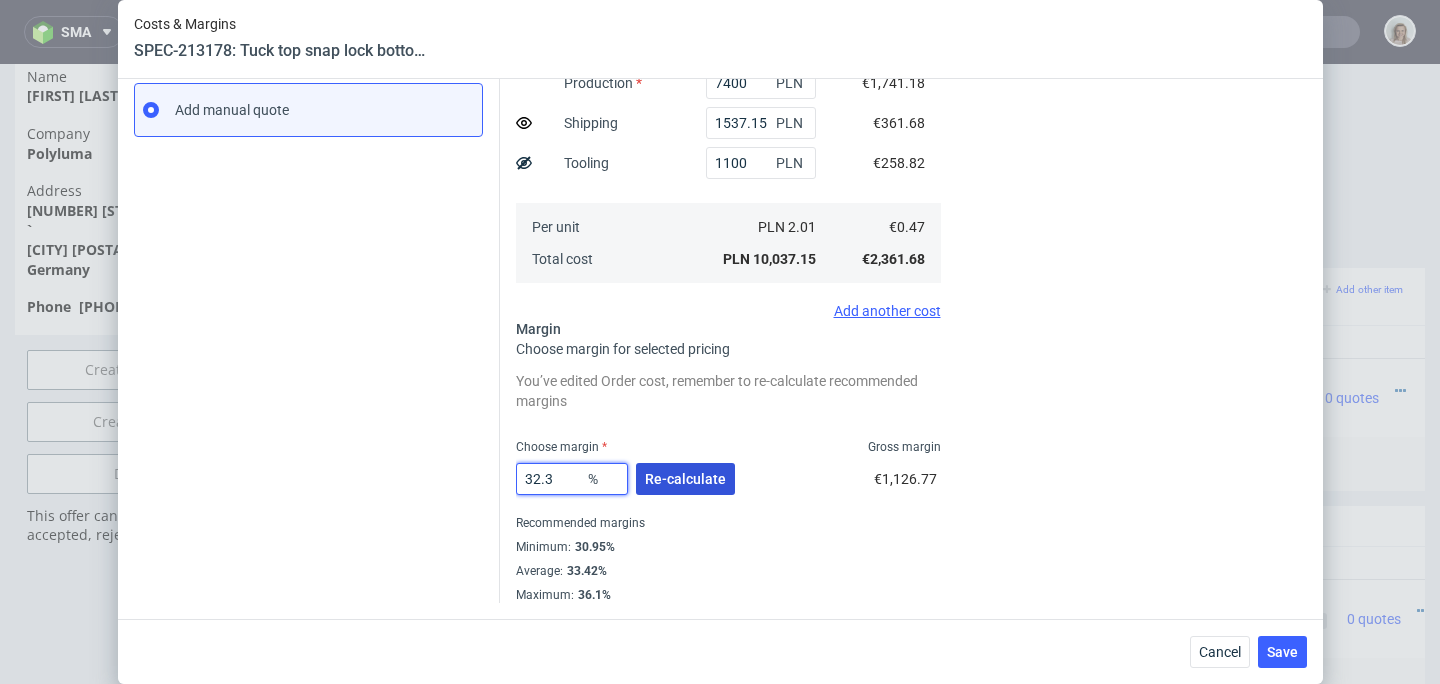type on "32.3" 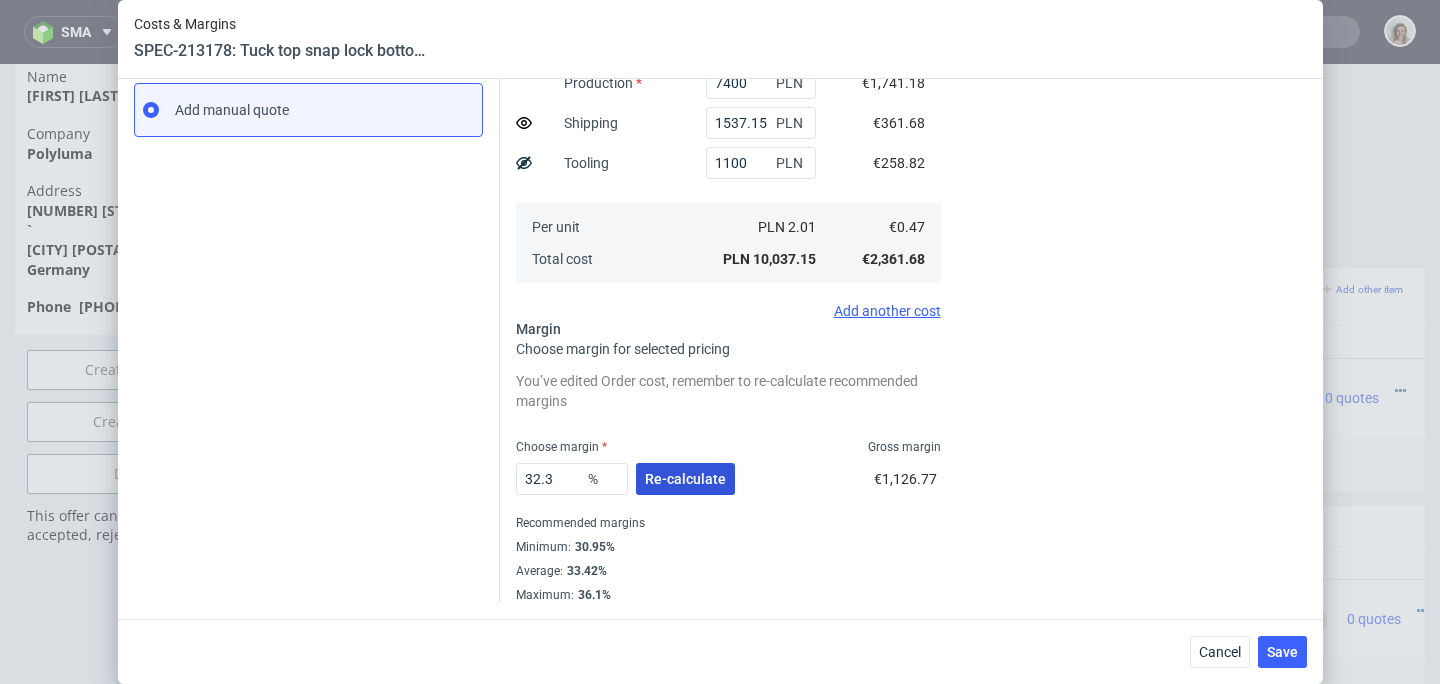 click on "Re-calculate" at bounding box center (685, 479) 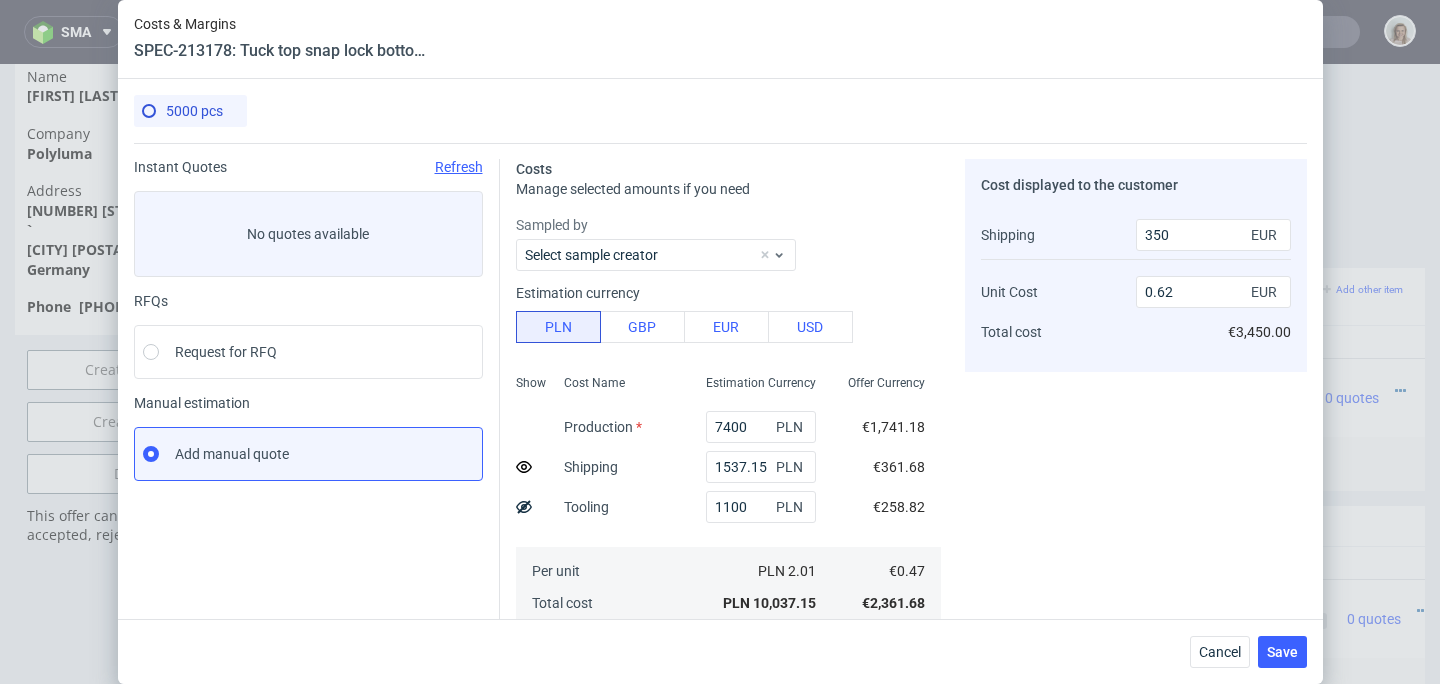 scroll, scrollTop: 288, scrollLeft: 0, axis: vertical 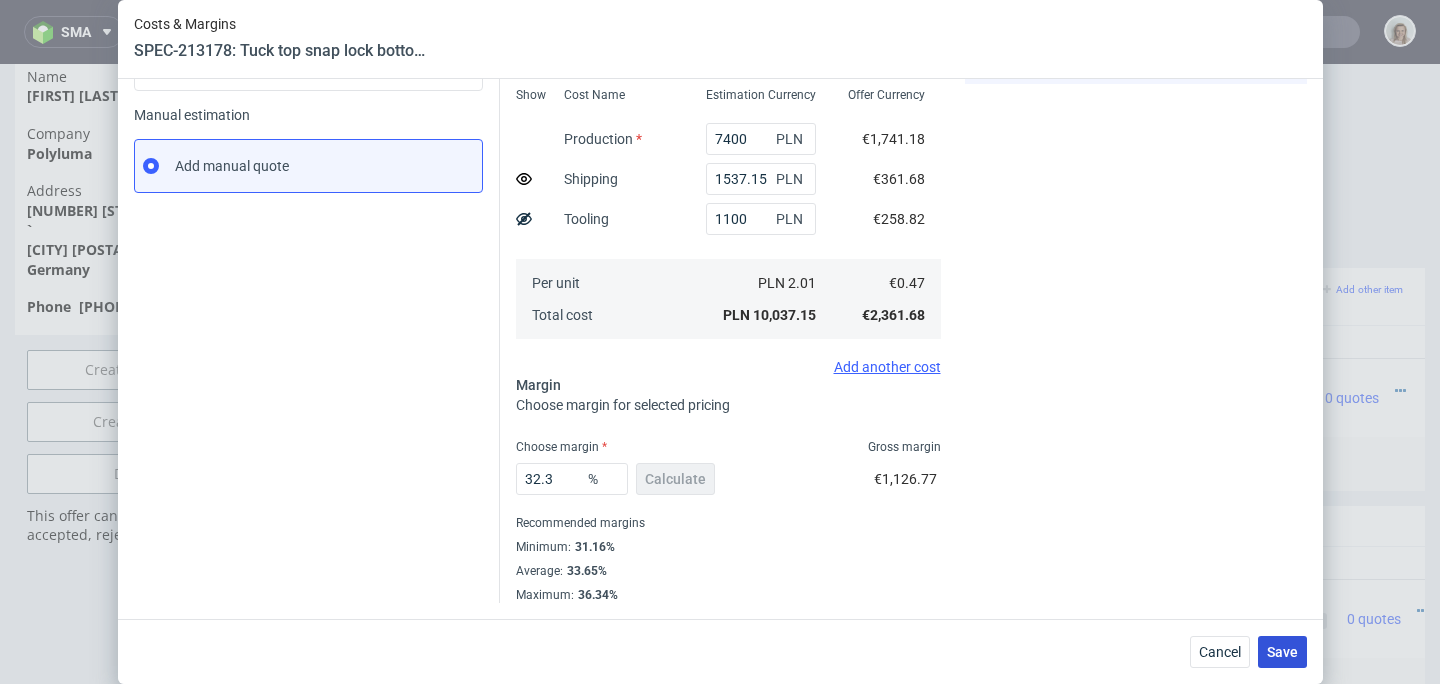 click on "Save" at bounding box center (1282, 652) 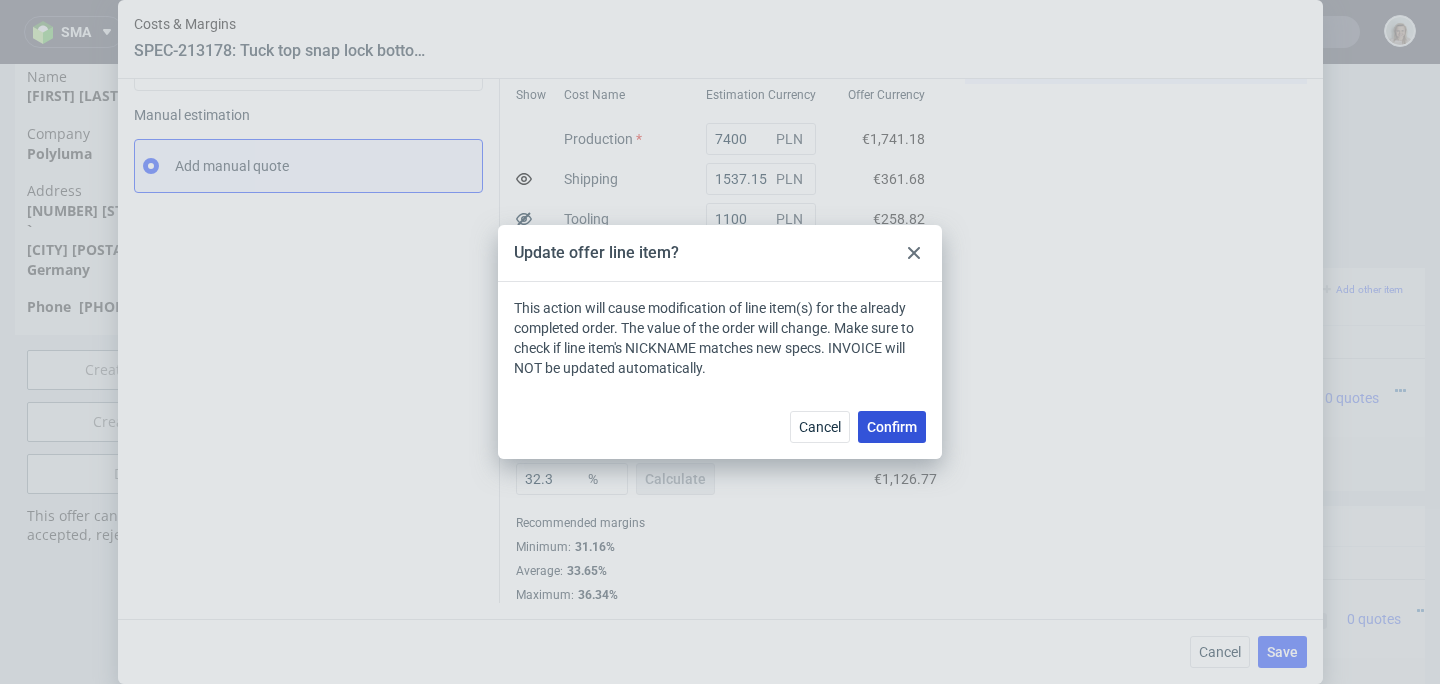 click on "Confirm" at bounding box center (892, 427) 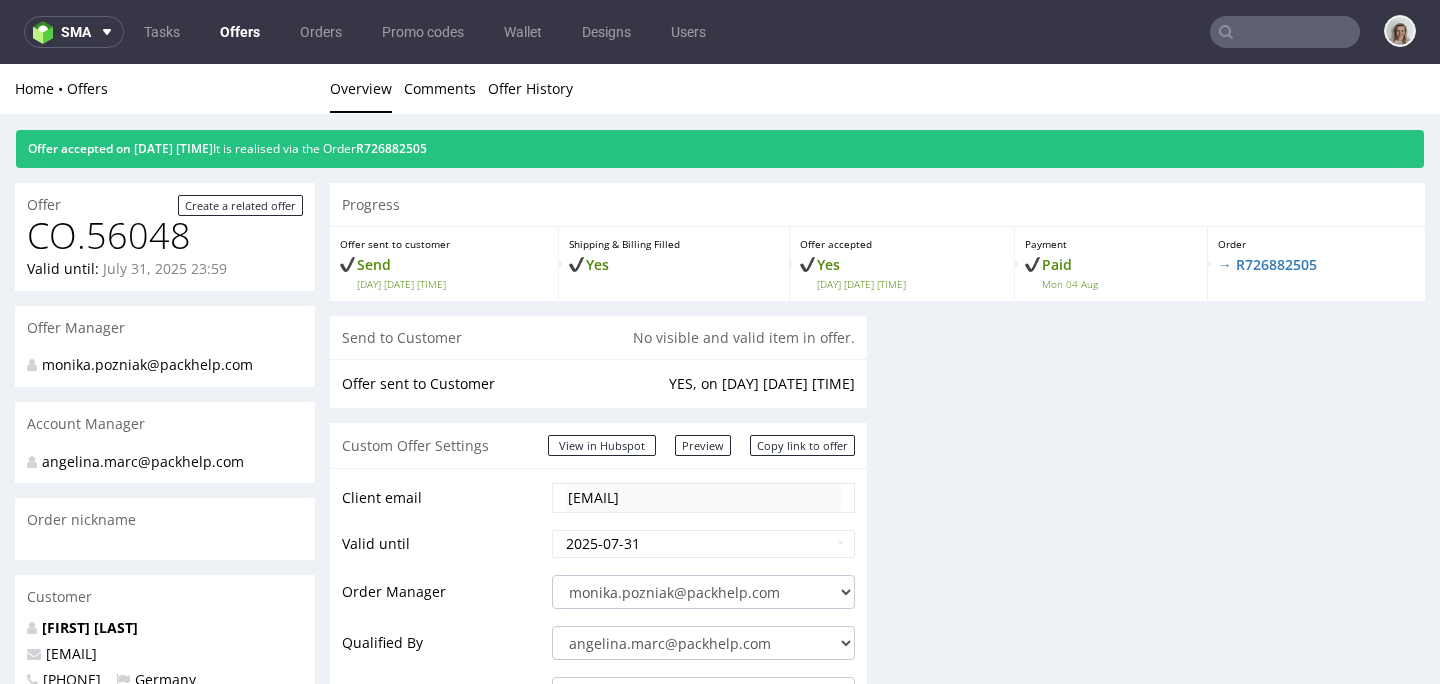 scroll, scrollTop: 0, scrollLeft: 0, axis: both 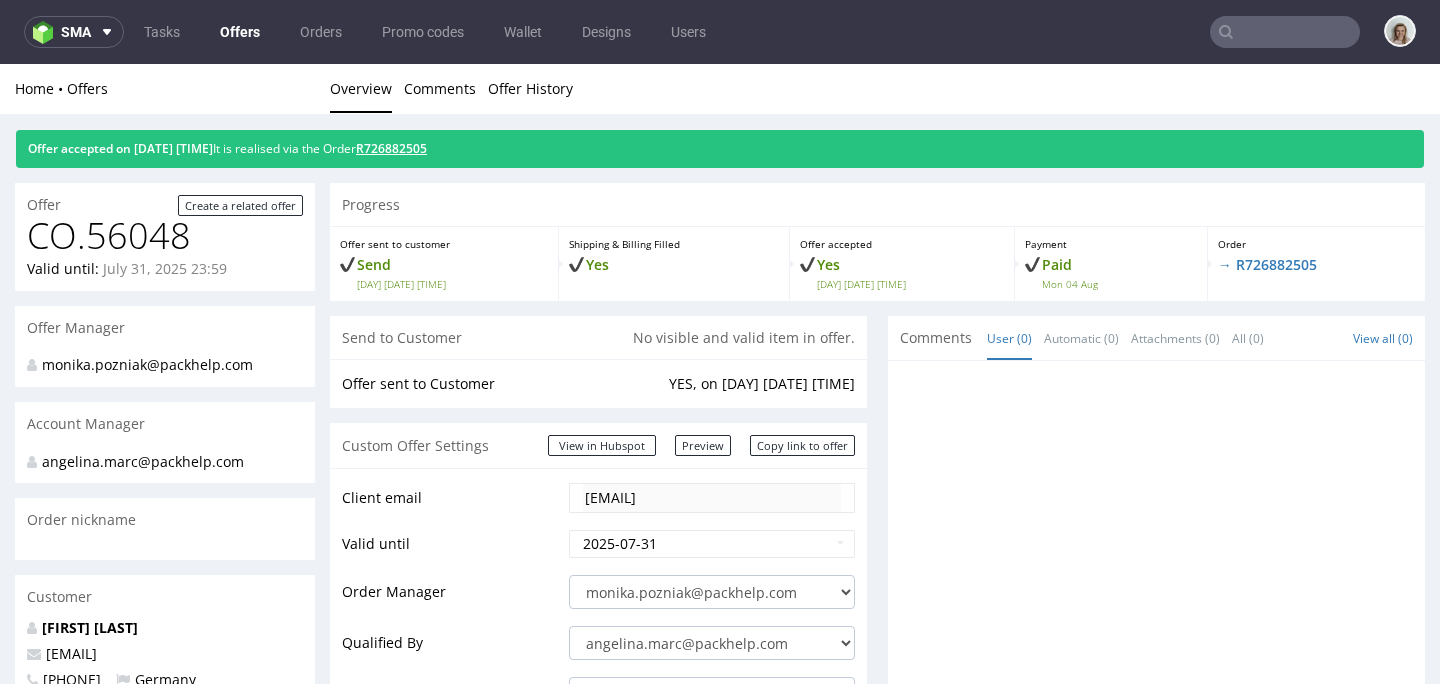 click on "R726882505" at bounding box center [391, 148] 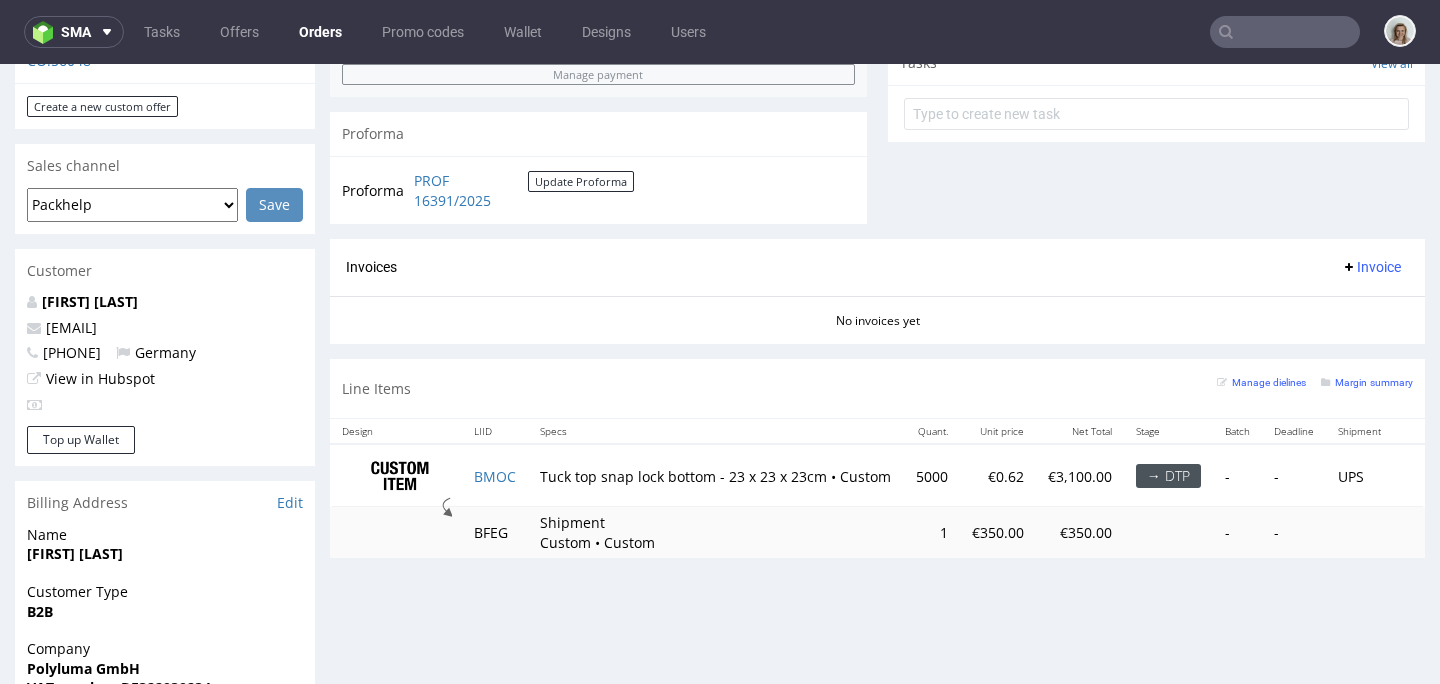 scroll, scrollTop: 743, scrollLeft: 0, axis: vertical 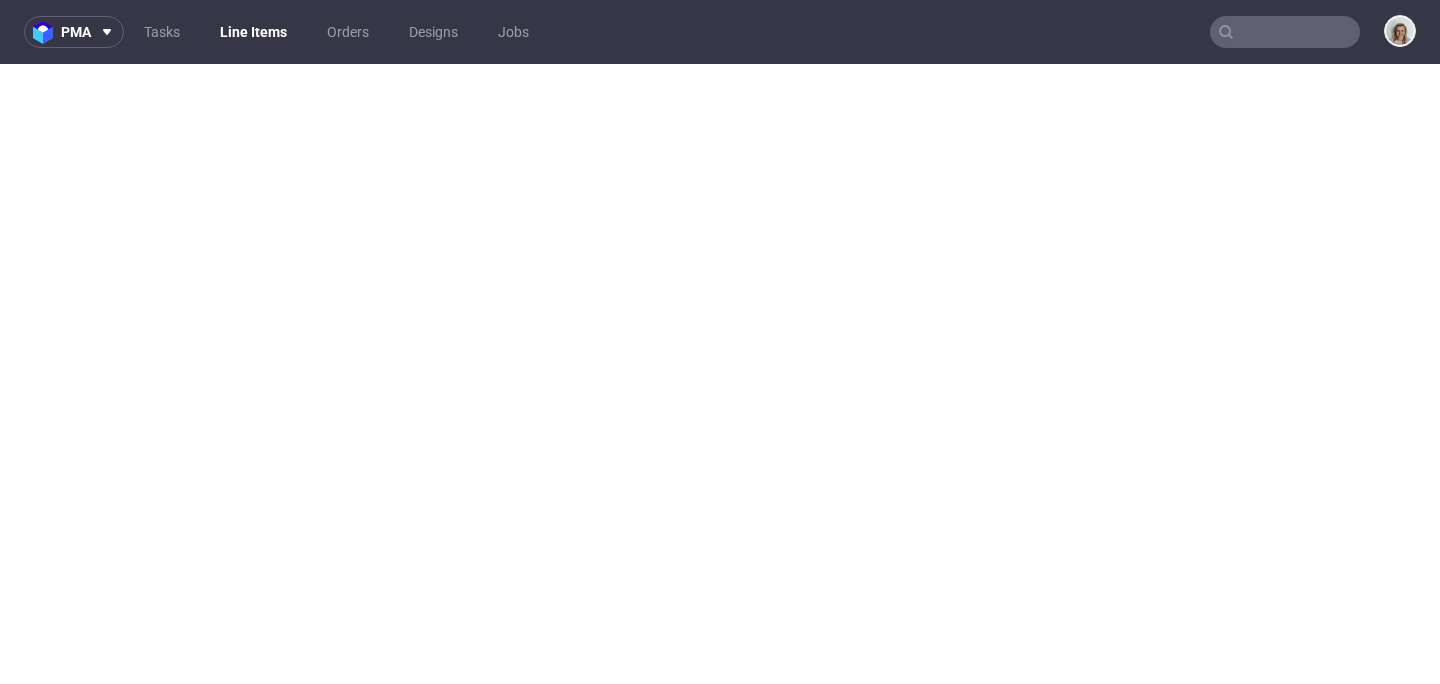 select on "in_progress" 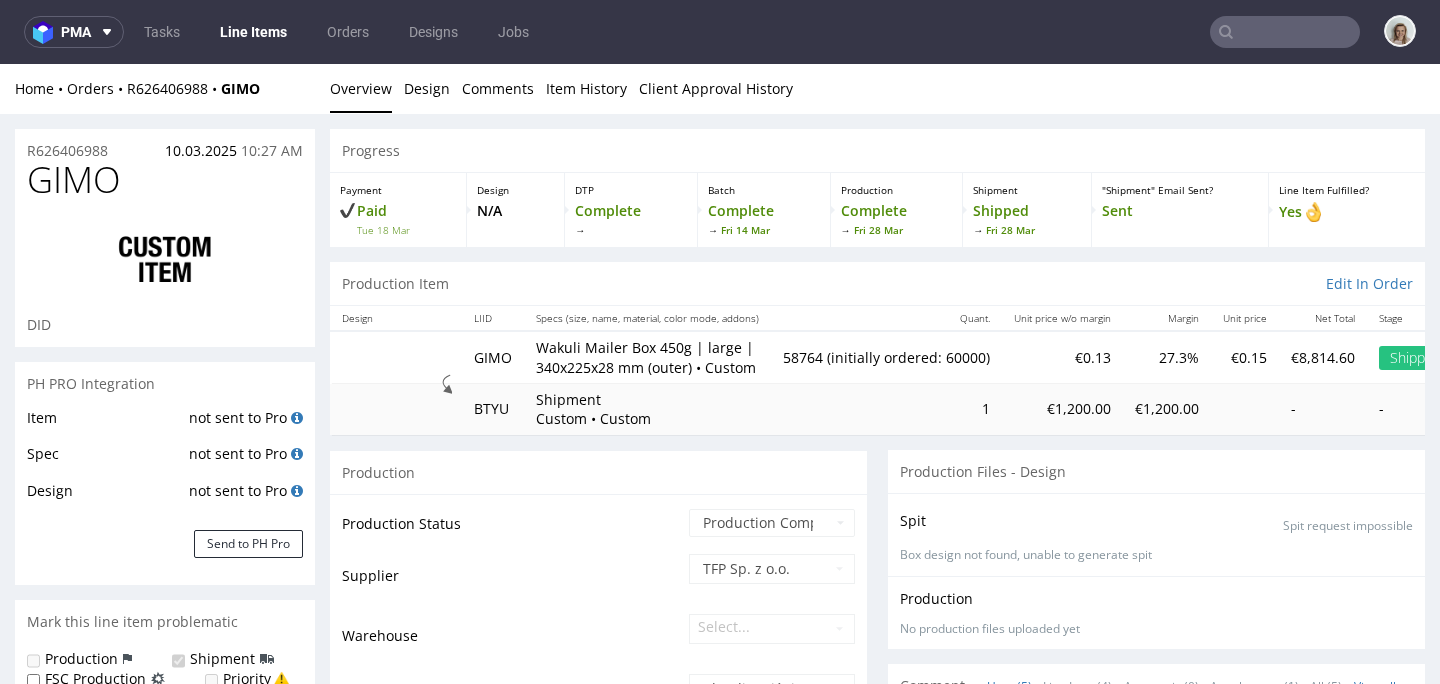 scroll, scrollTop: 3255, scrollLeft: 0, axis: vertical 